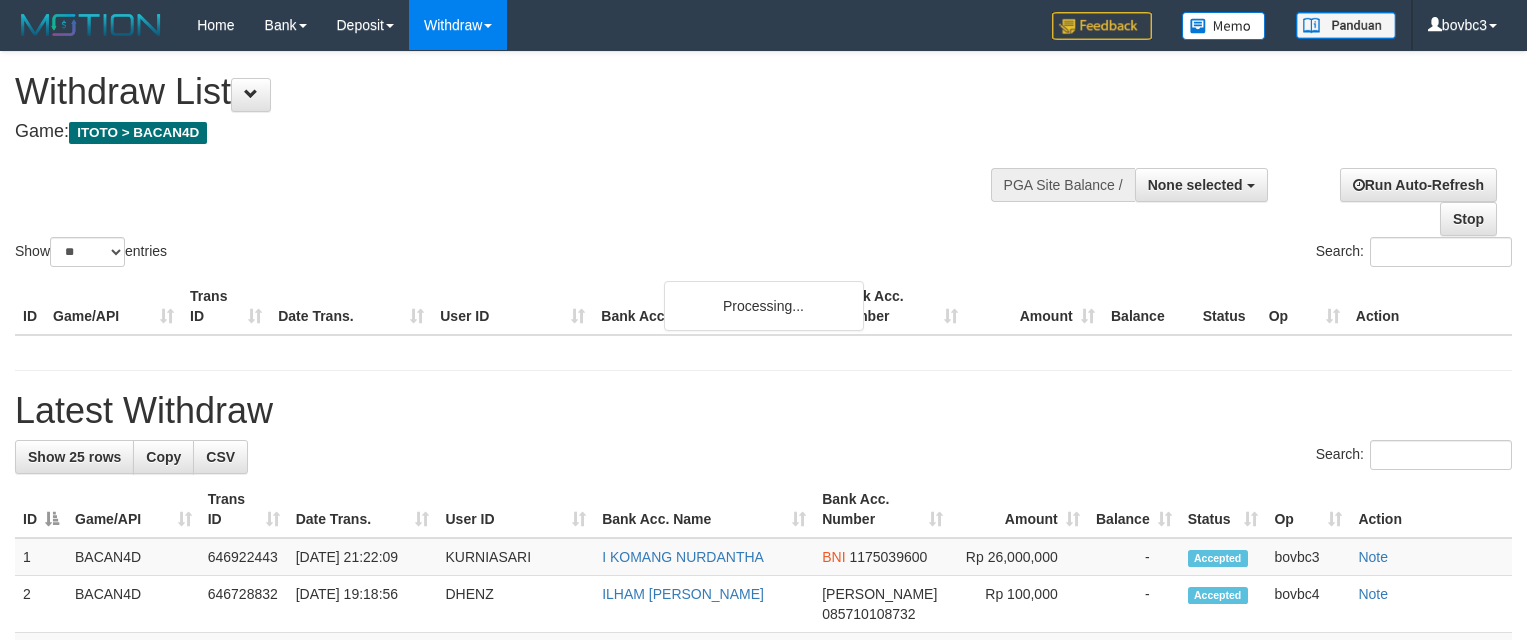 select 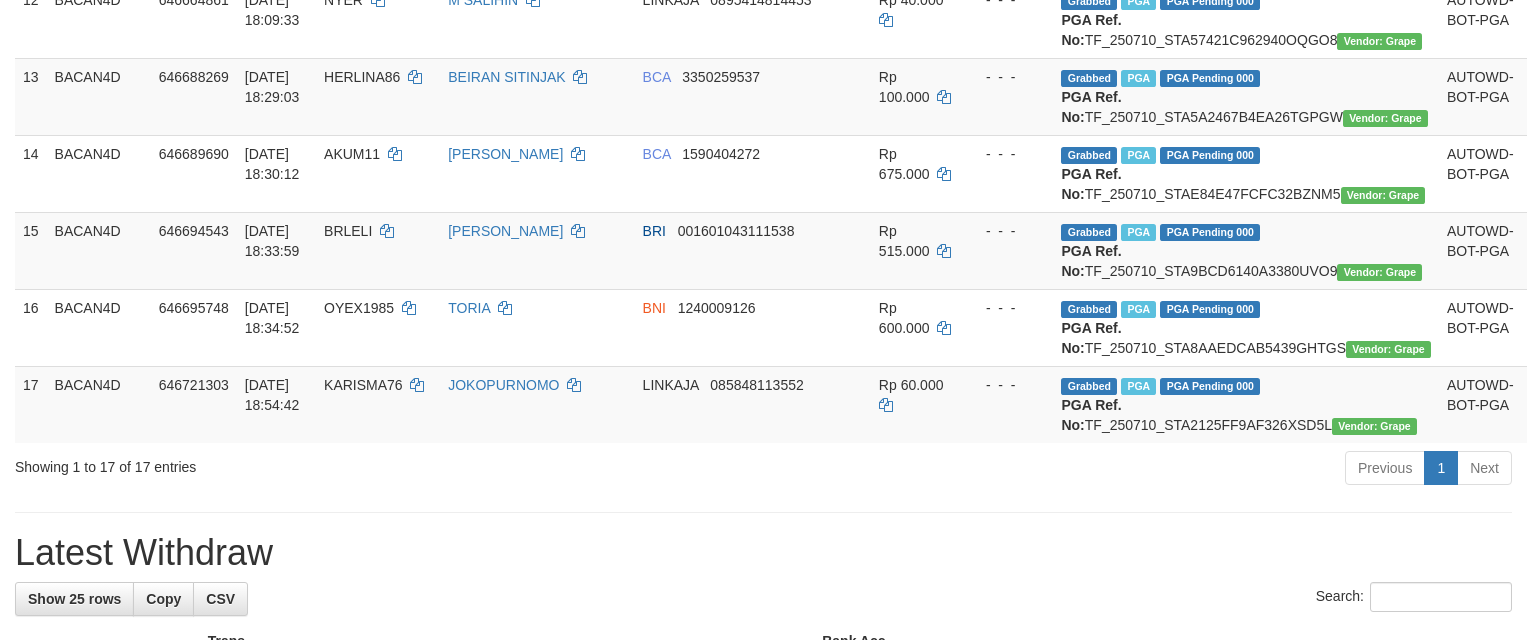 scroll, scrollTop: 1500, scrollLeft: 0, axis: vertical 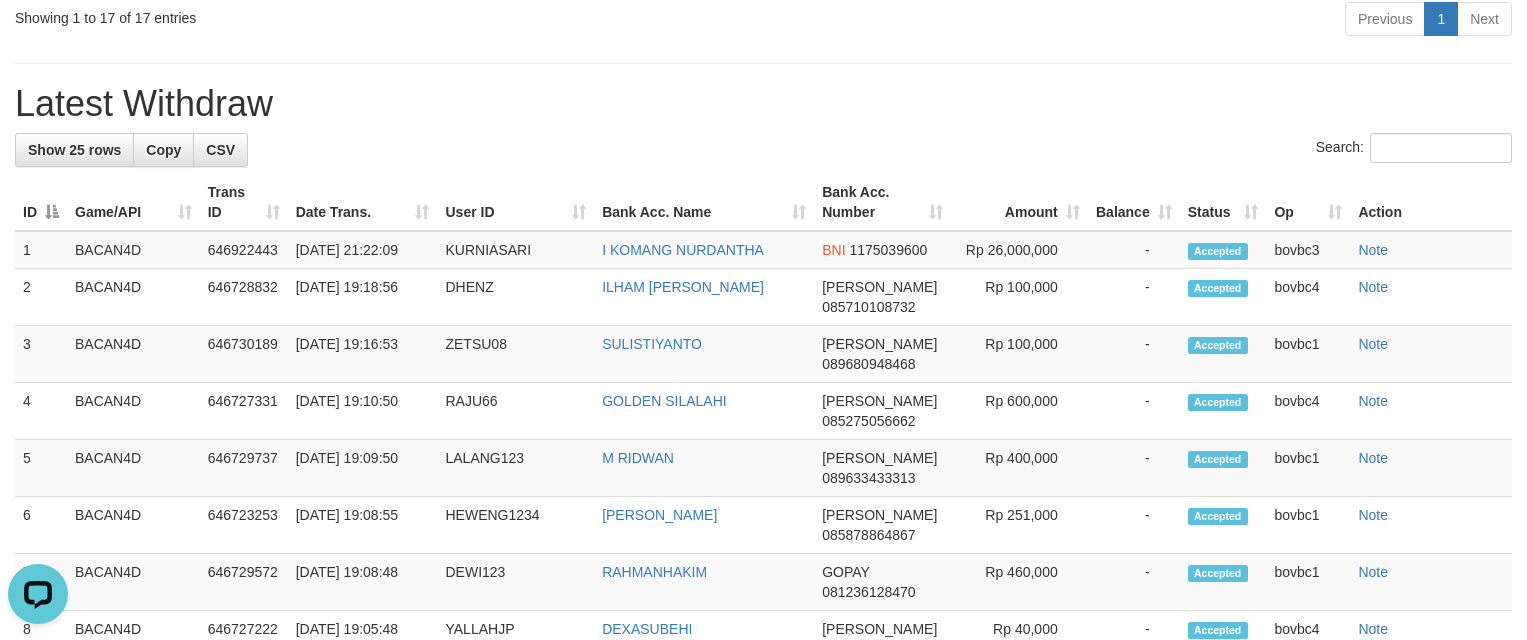 click on "Previous 1 Next" at bounding box center [1081, 21] 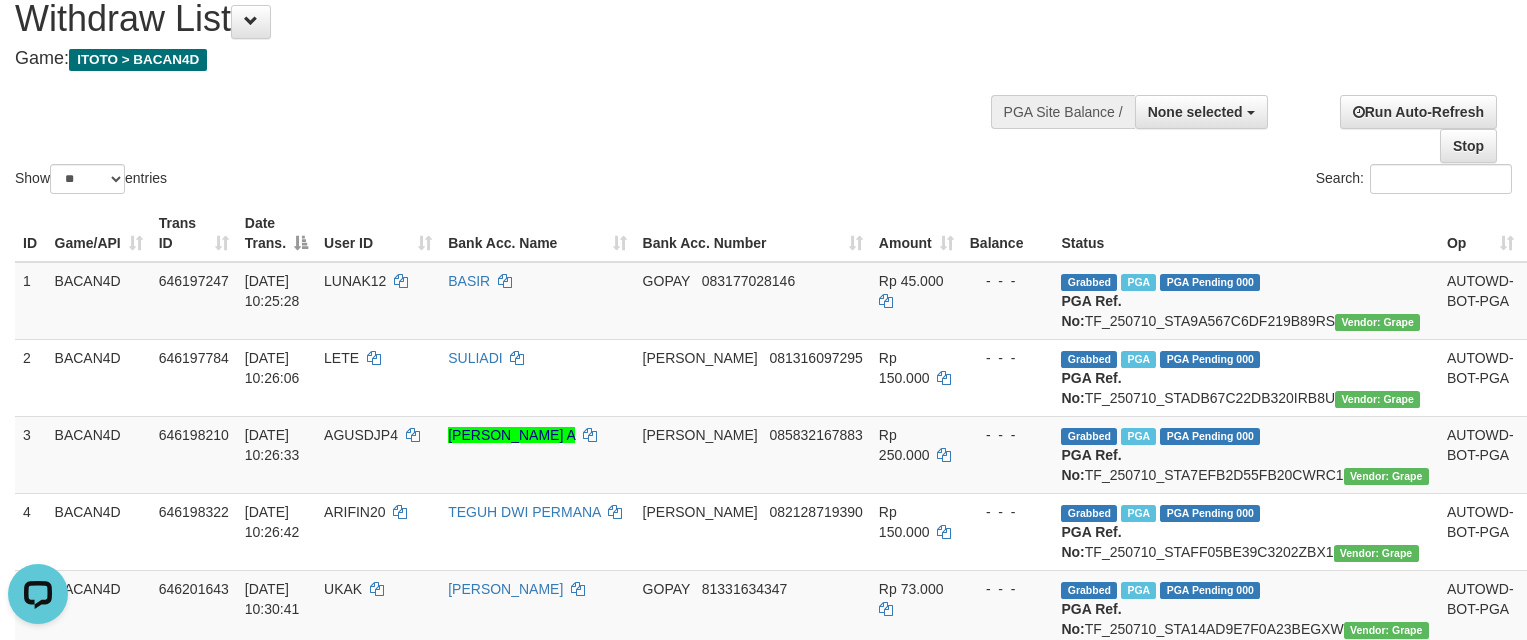 scroll, scrollTop: 0, scrollLeft: 0, axis: both 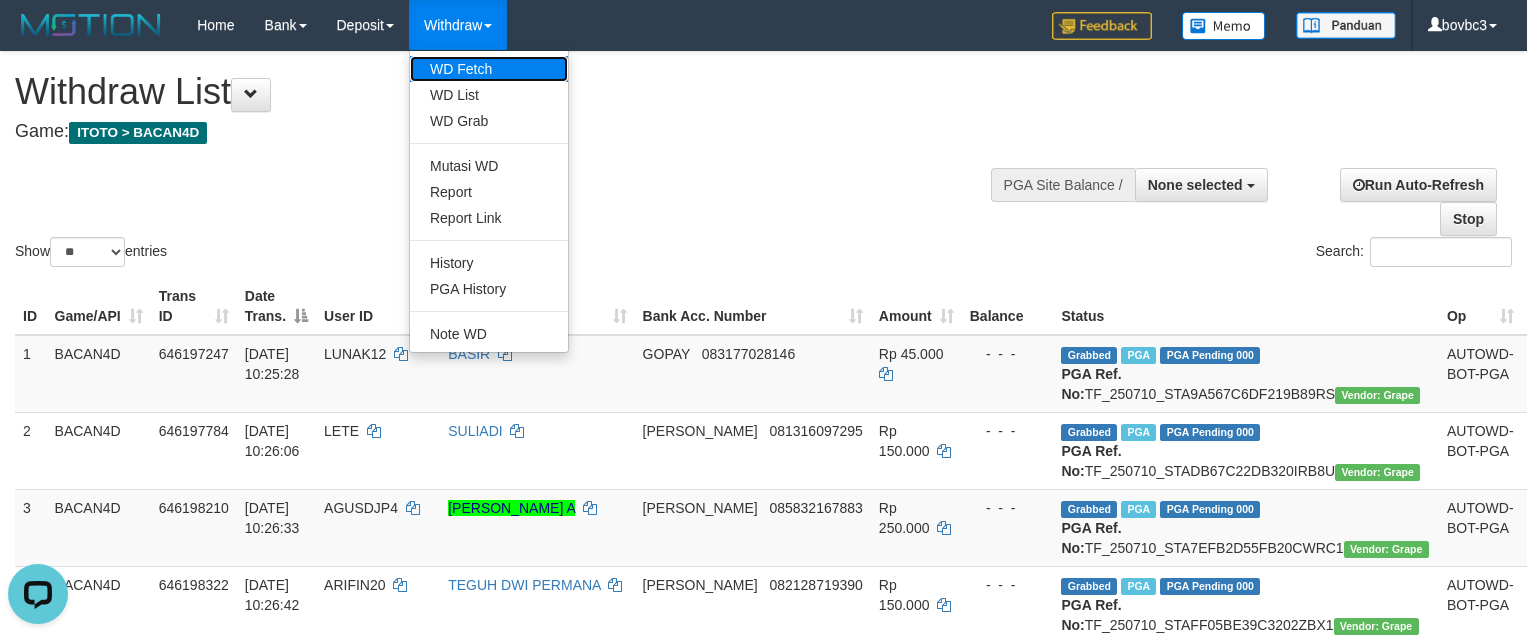 click on "WD Fetch" at bounding box center [489, 69] 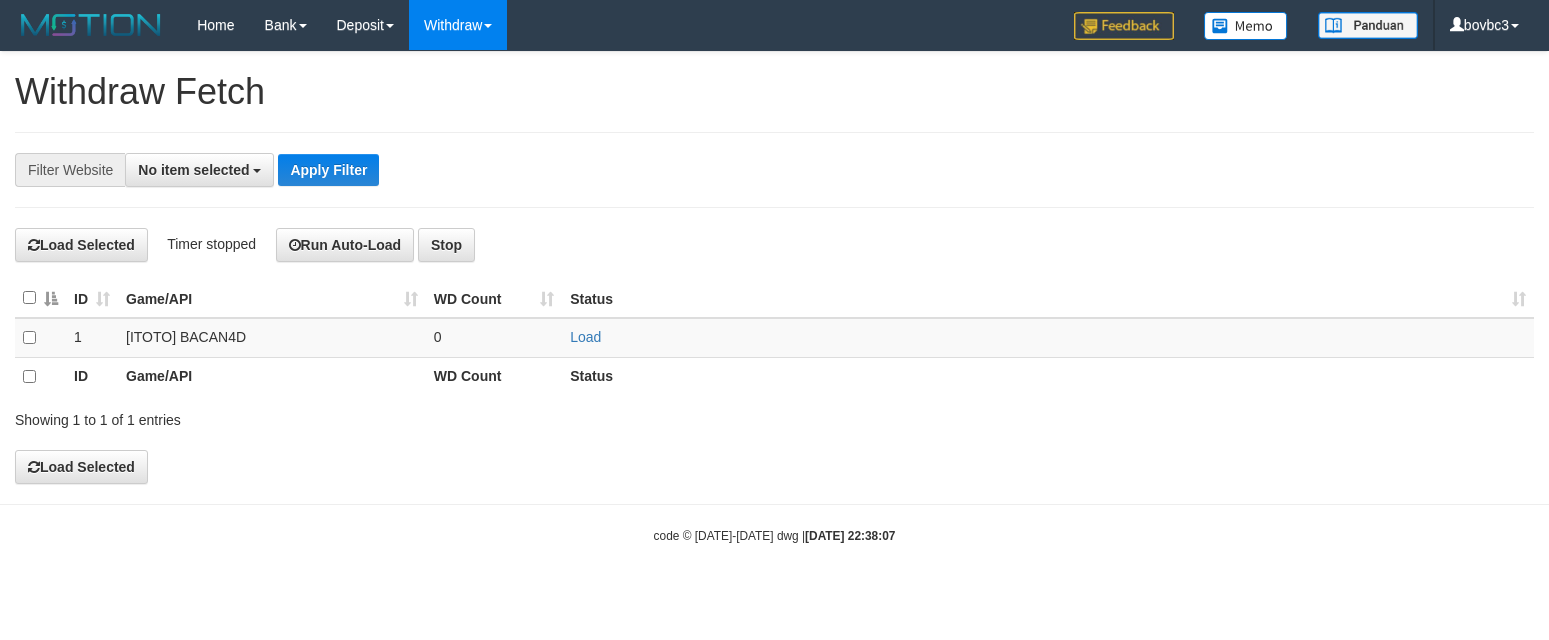 select 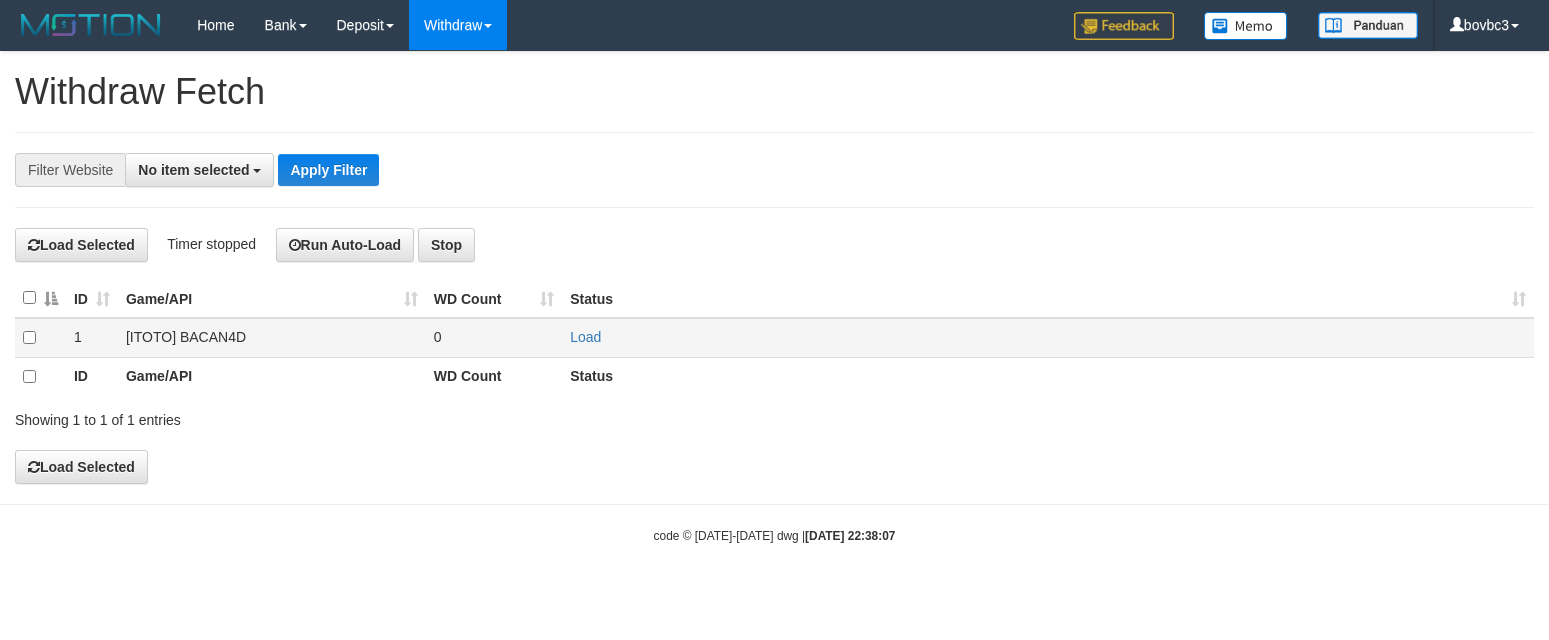 scroll, scrollTop: 0, scrollLeft: 0, axis: both 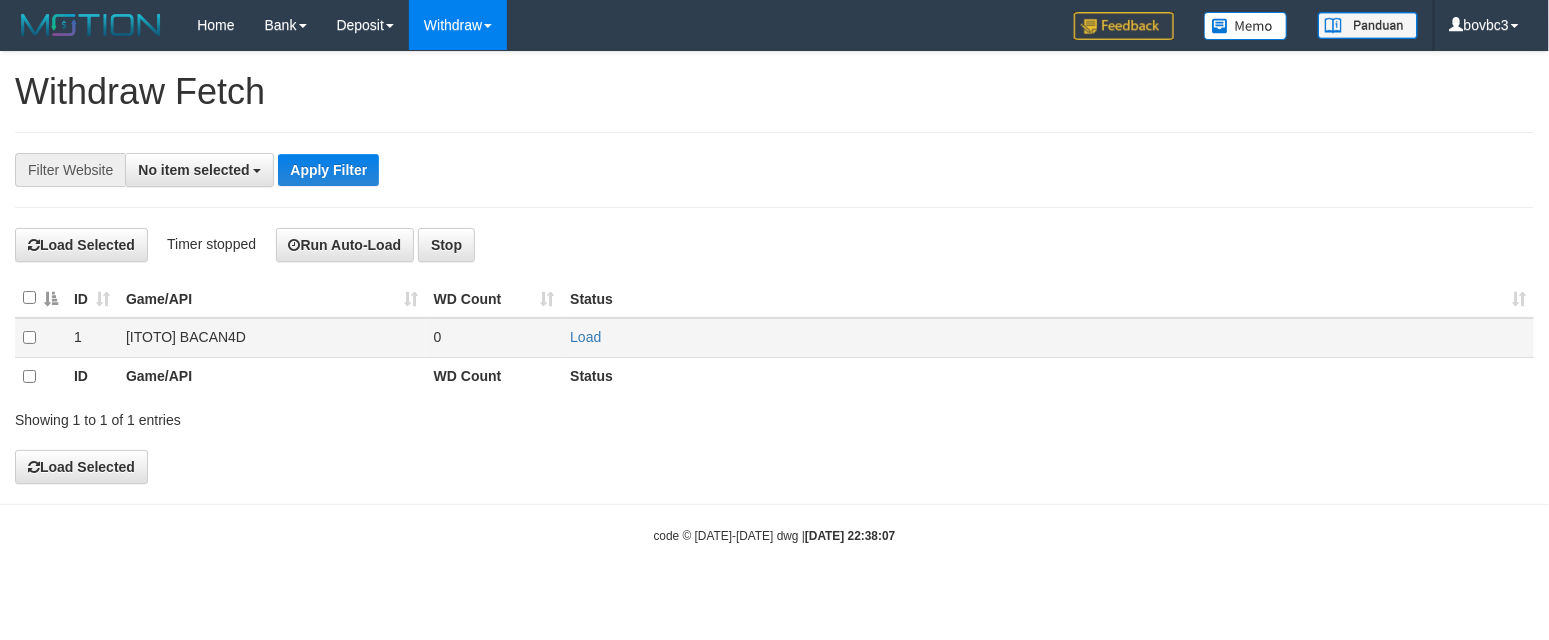 click on "Load" at bounding box center [1048, 337] 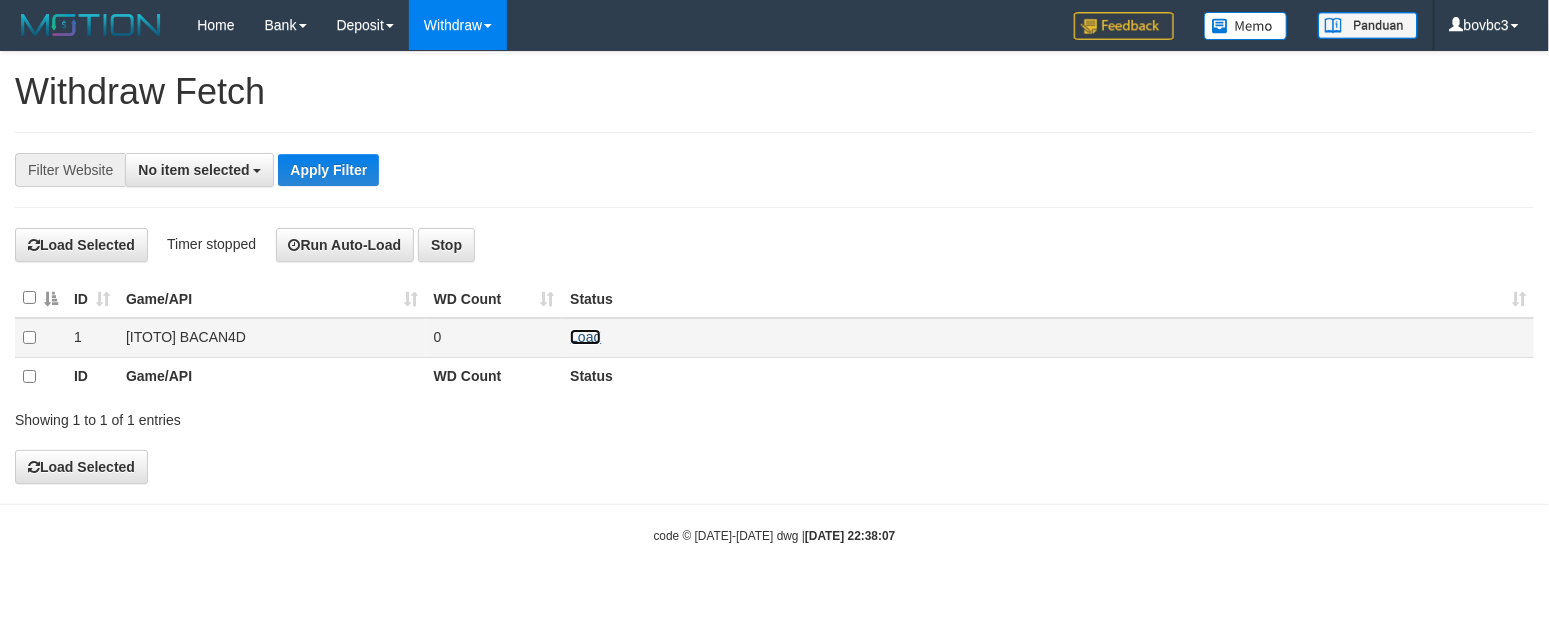 click on "Load" at bounding box center (585, 337) 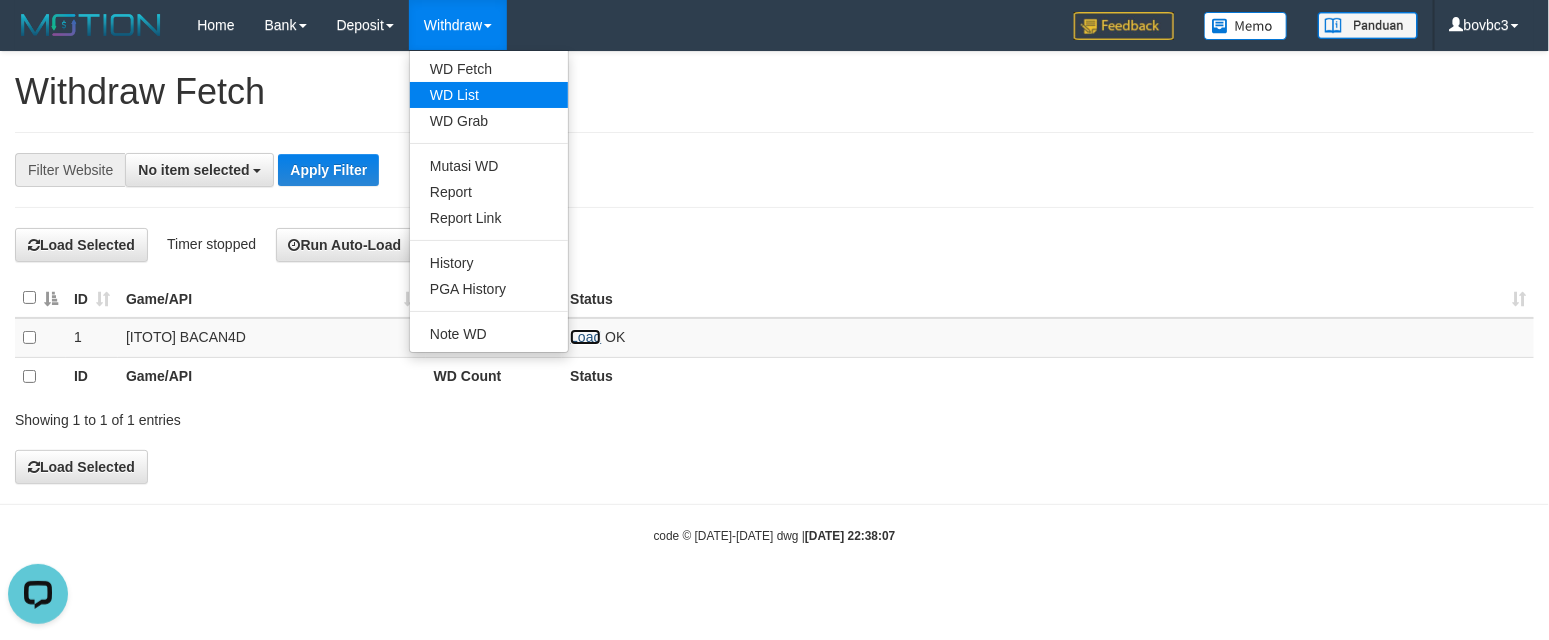 scroll, scrollTop: 0, scrollLeft: 0, axis: both 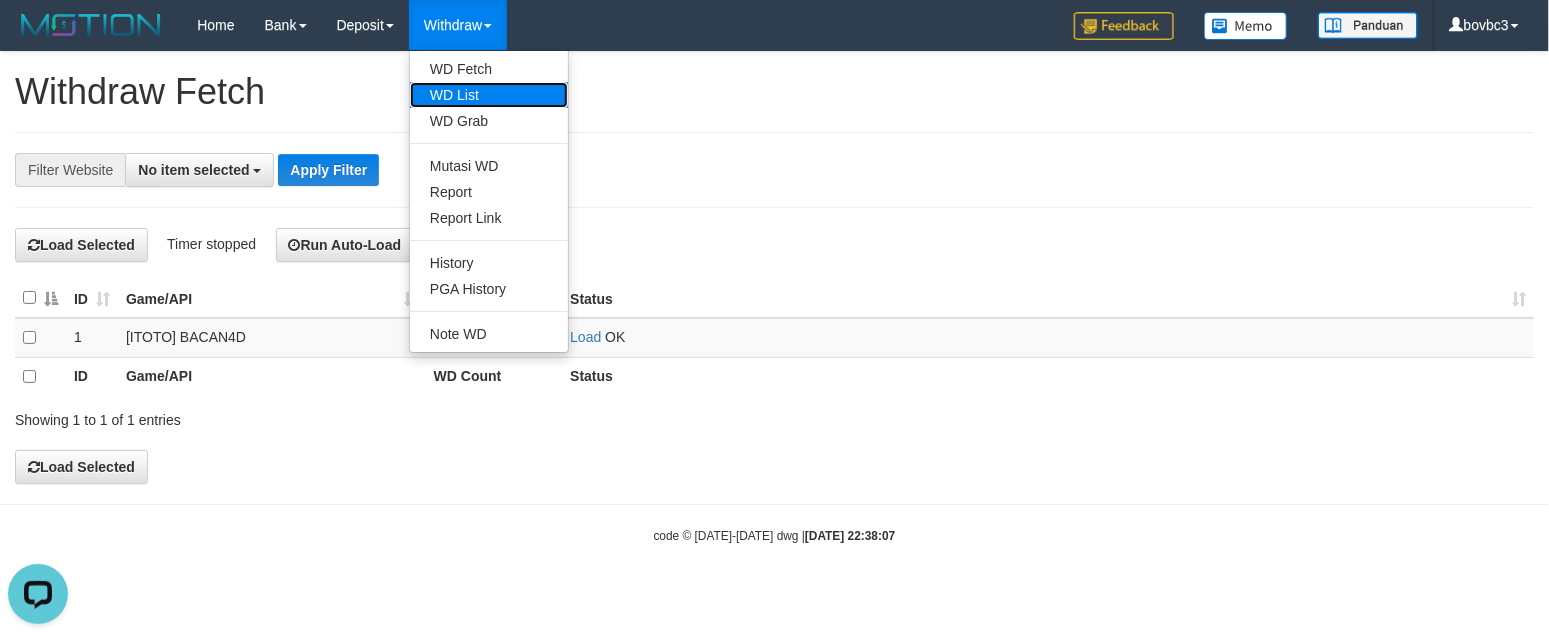 click on "WD List" at bounding box center [489, 95] 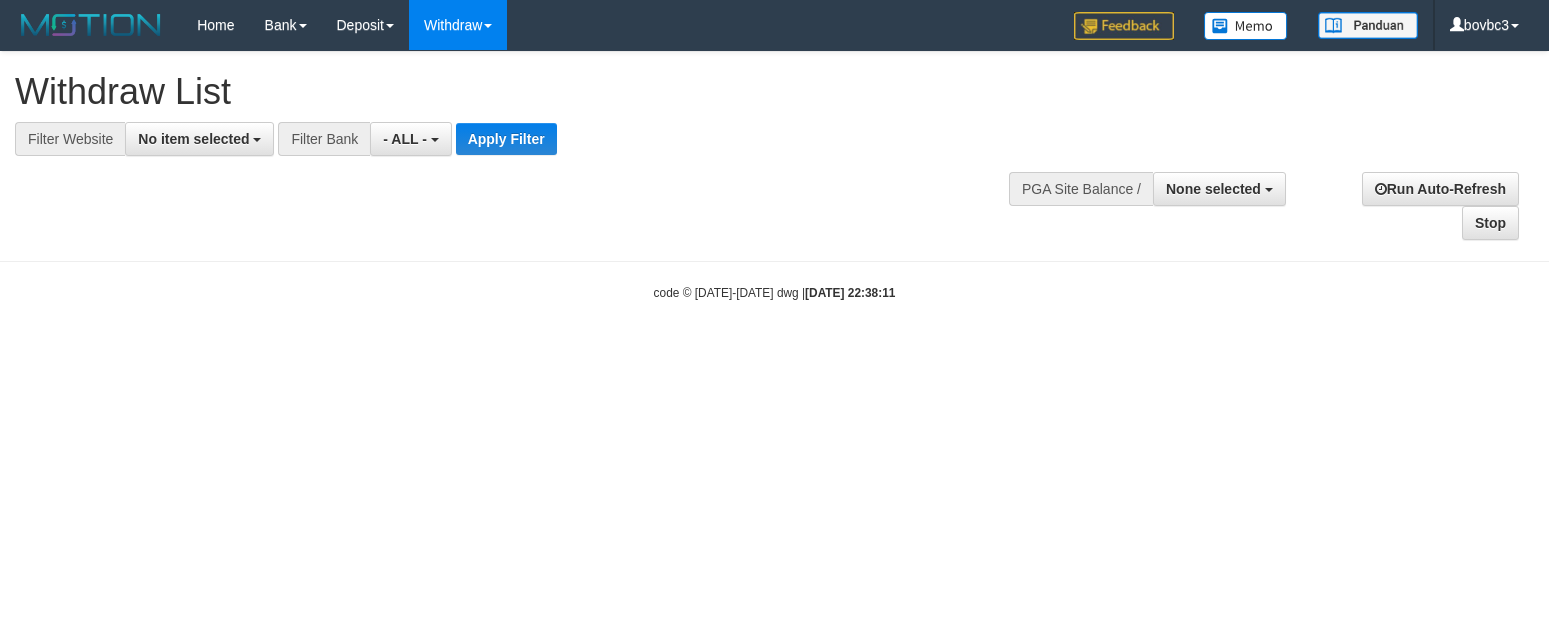 select 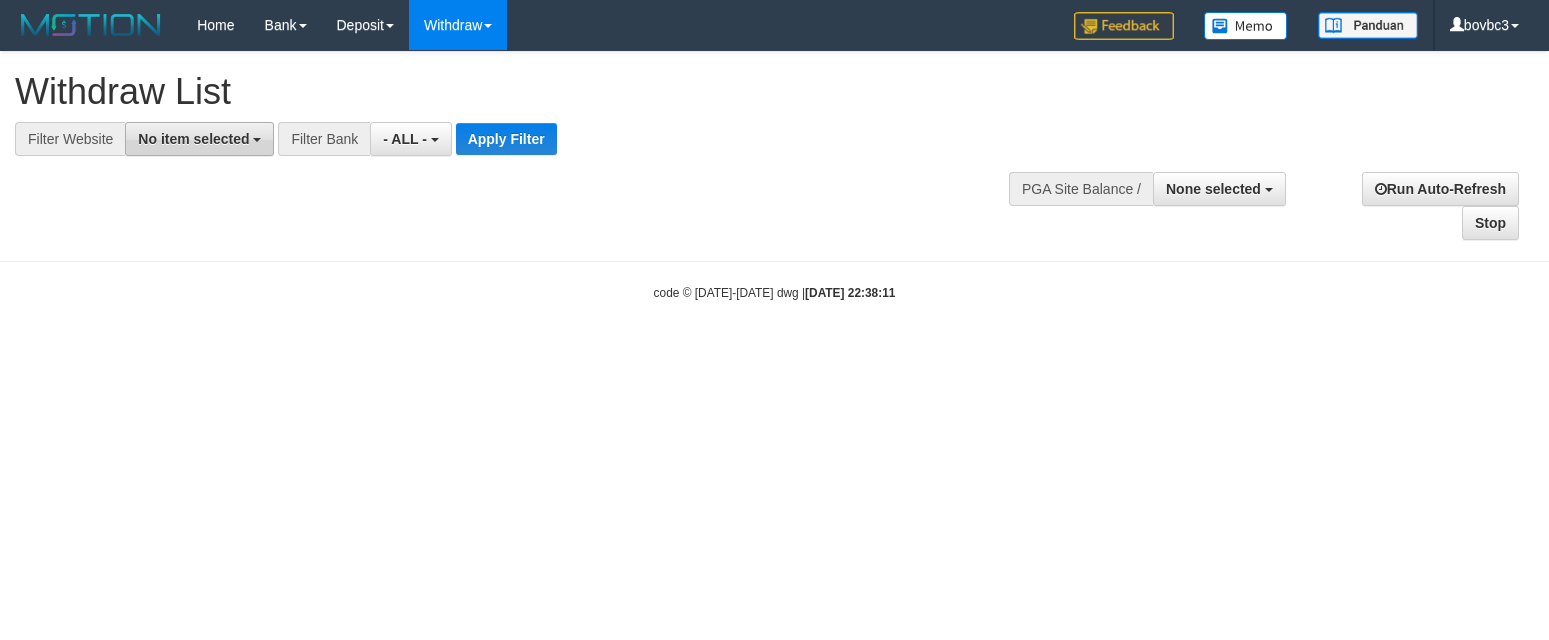 scroll, scrollTop: 0, scrollLeft: 0, axis: both 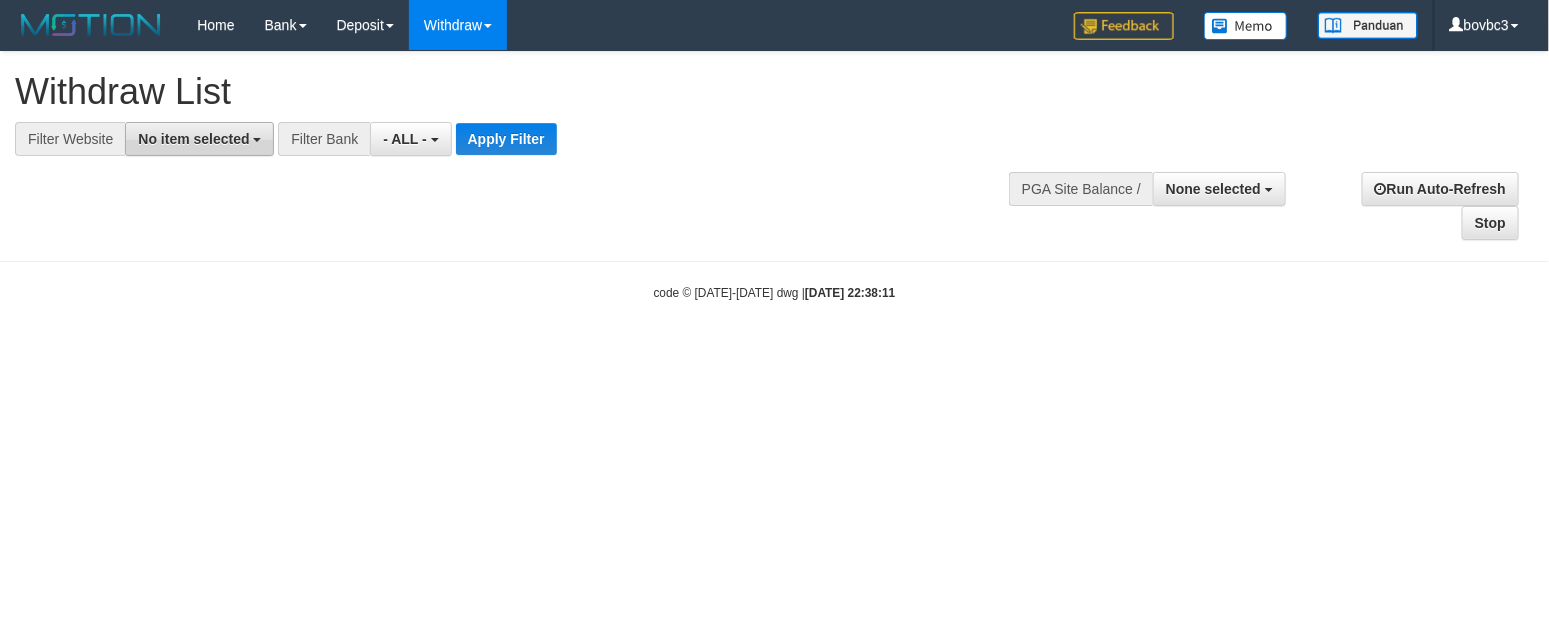 click on "No item selected" at bounding box center [199, 139] 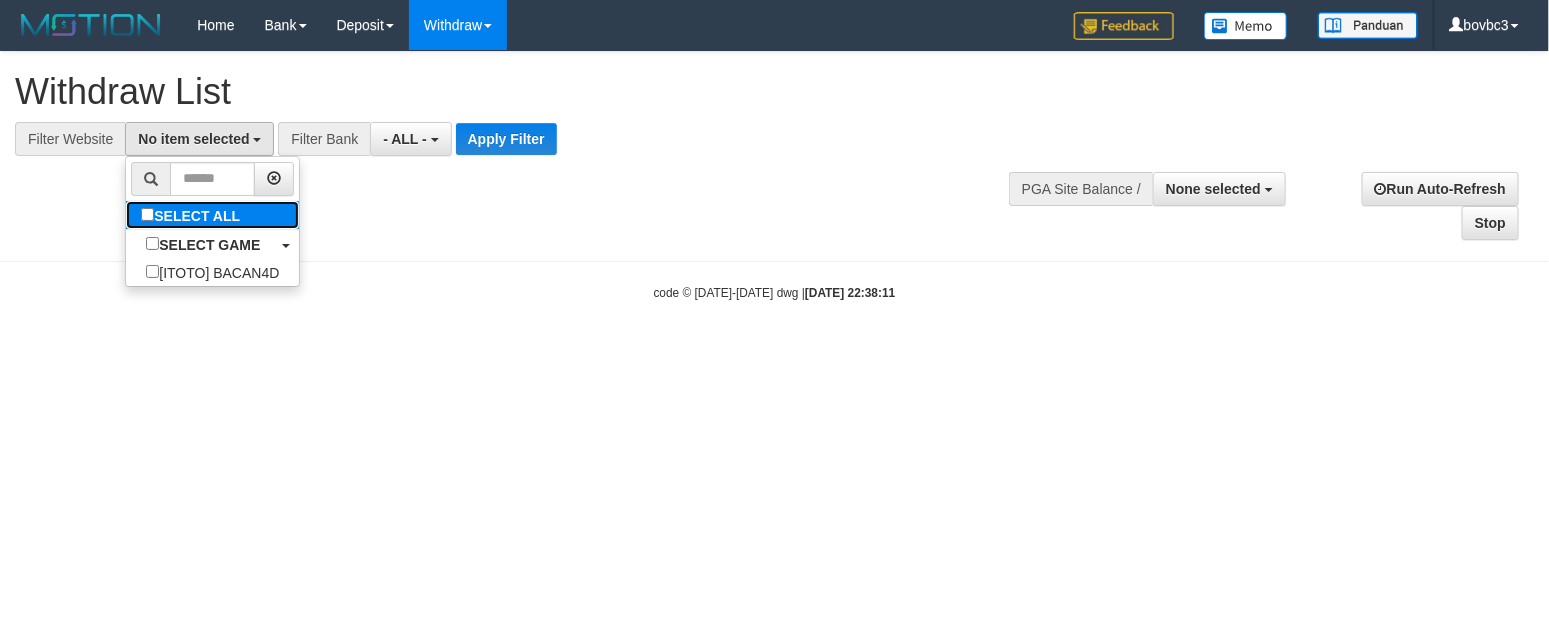 click on "SELECT ALL" at bounding box center (193, 215) 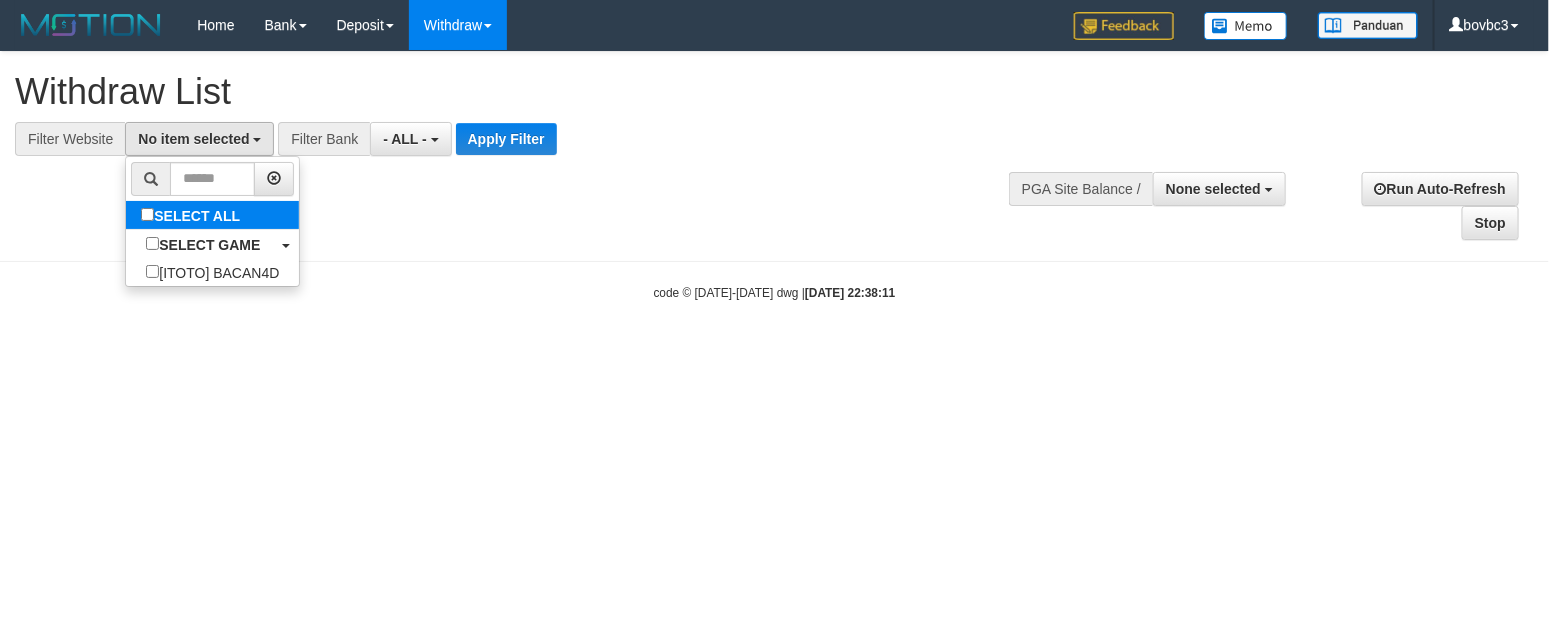select on "****" 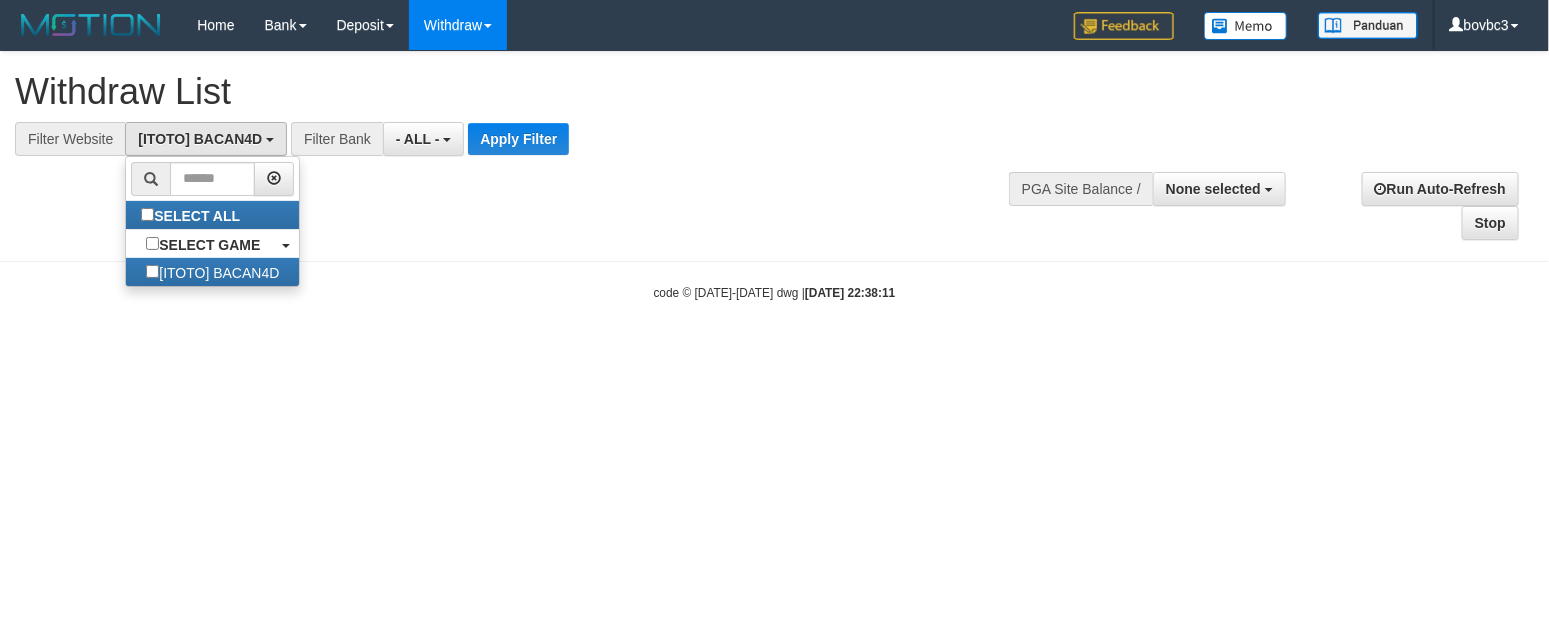 scroll, scrollTop: 18, scrollLeft: 0, axis: vertical 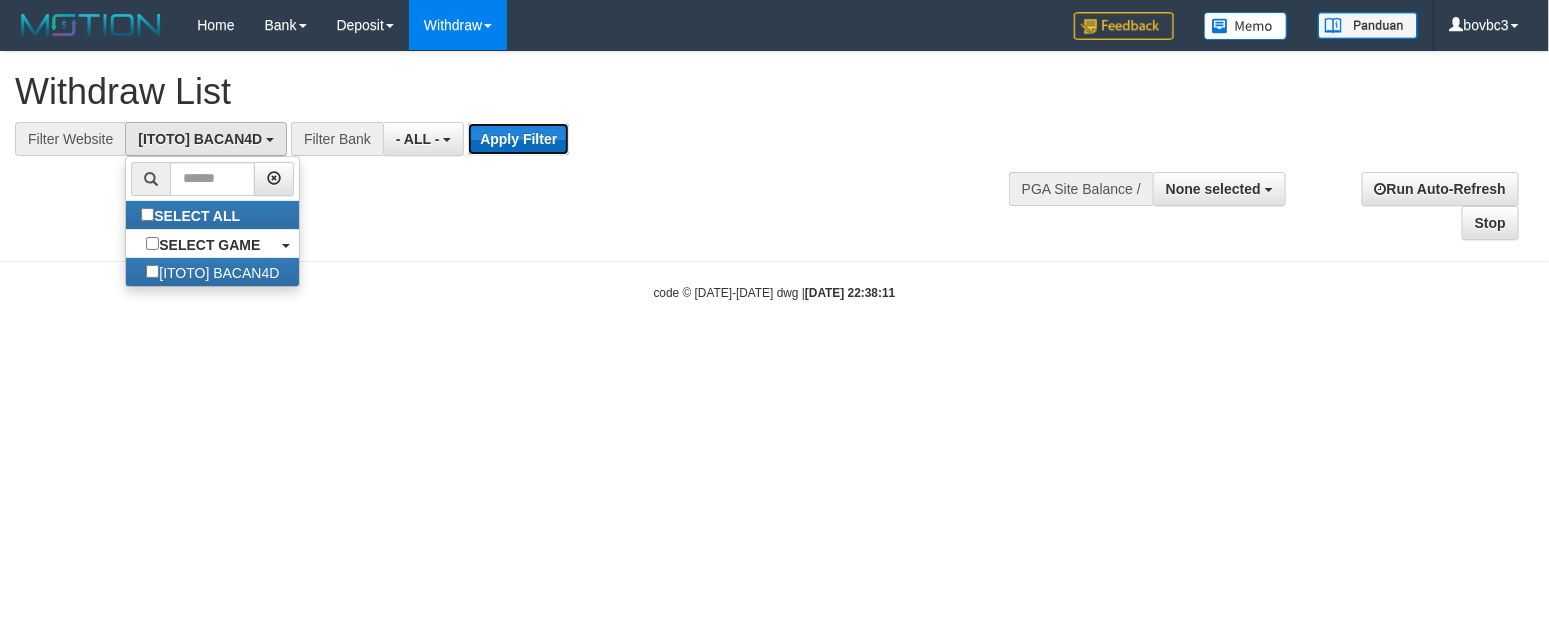 click on "Apply Filter" at bounding box center [518, 139] 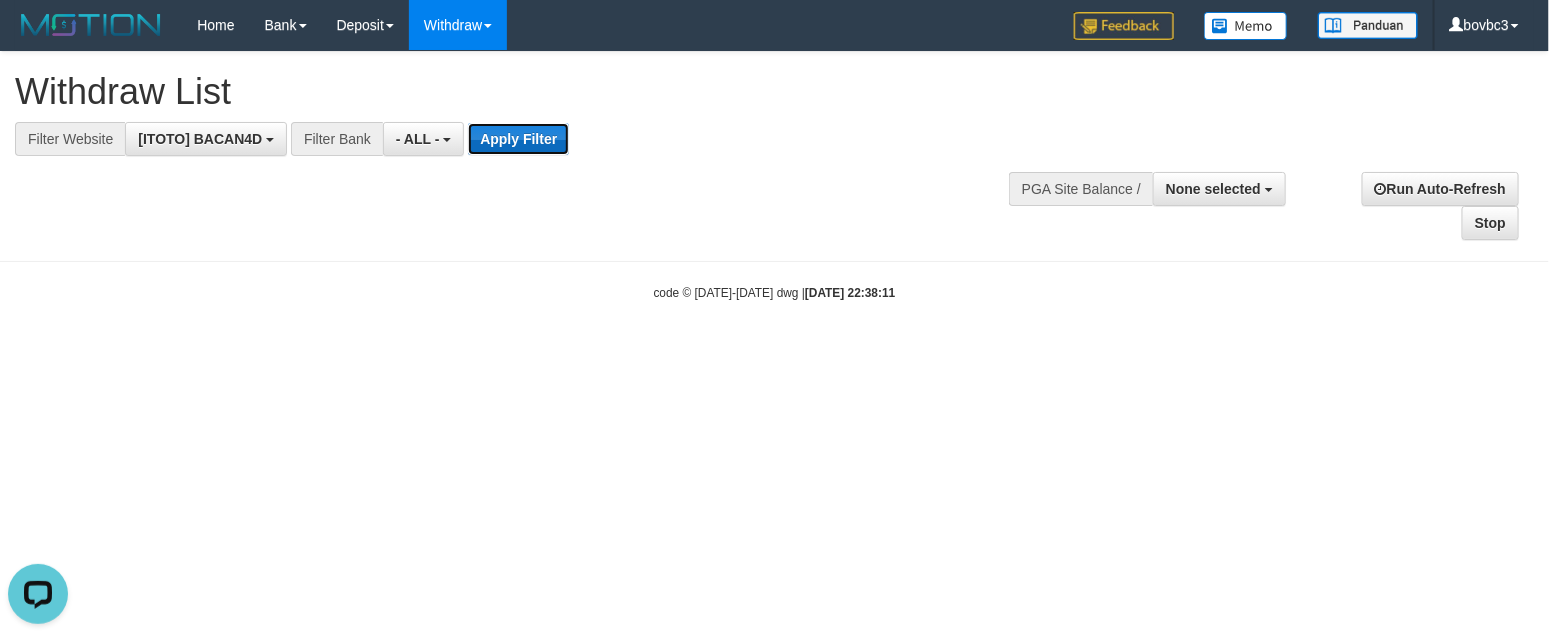 scroll, scrollTop: 0, scrollLeft: 0, axis: both 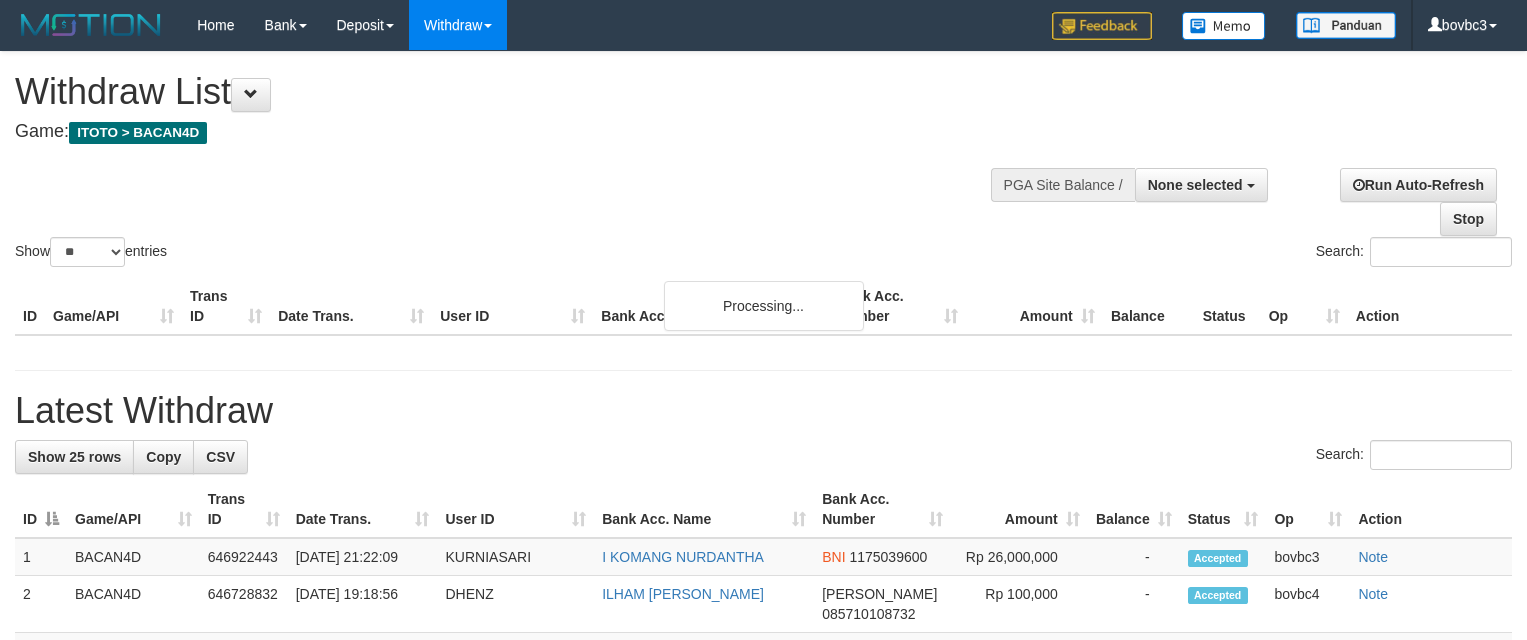 select 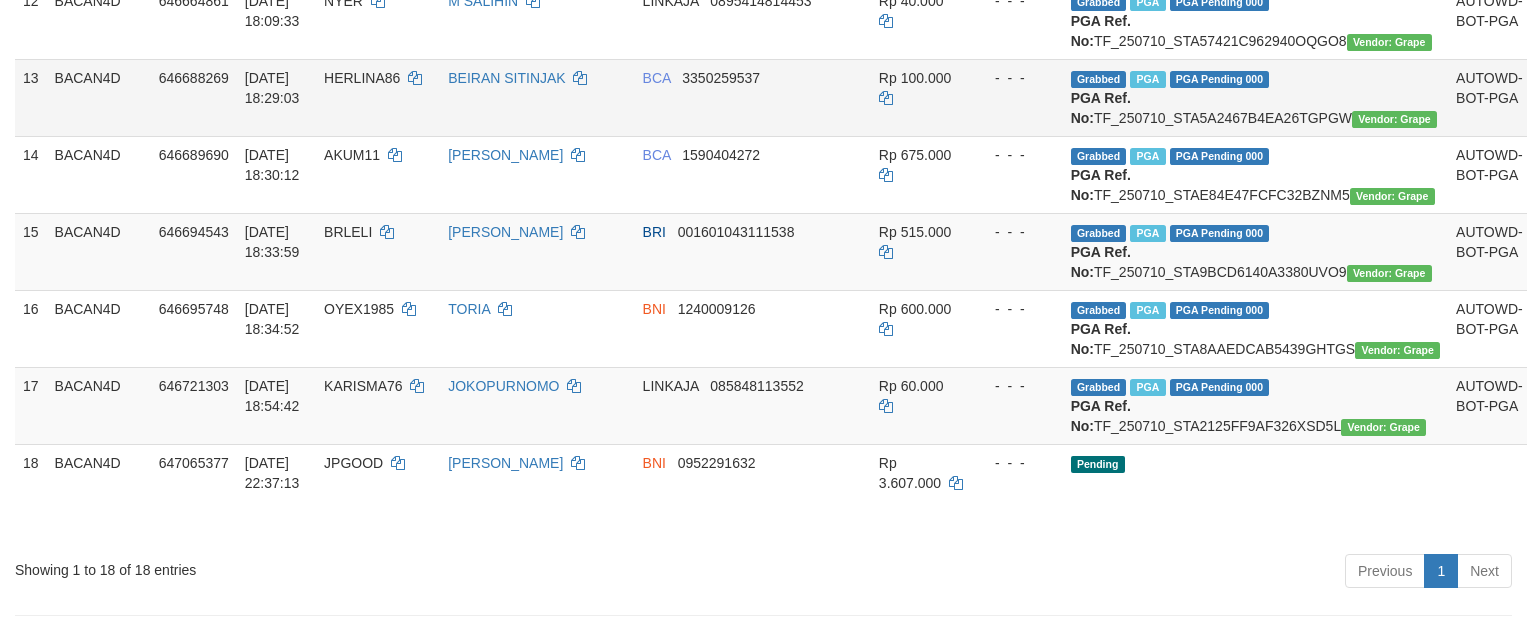 scroll, scrollTop: 1638, scrollLeft: 0, axis: vertical 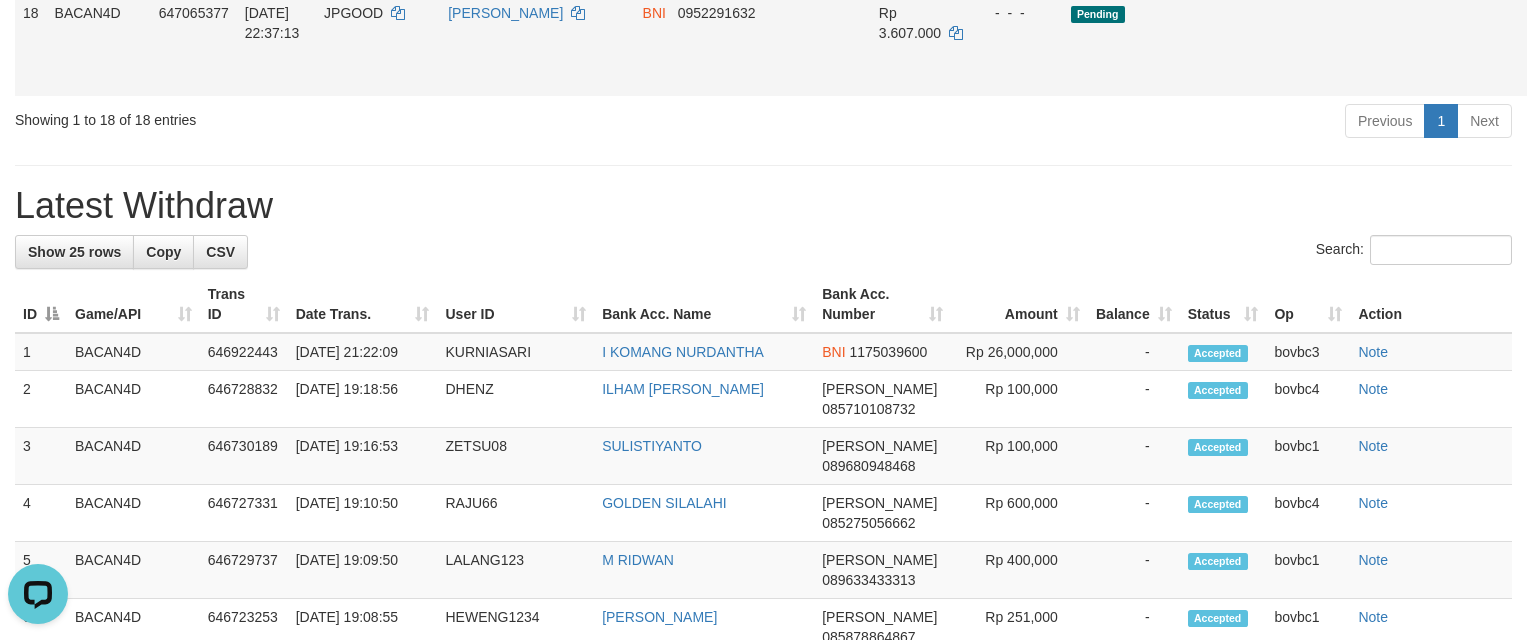 click on "Send PGA" at bounding box center (1555, 68) 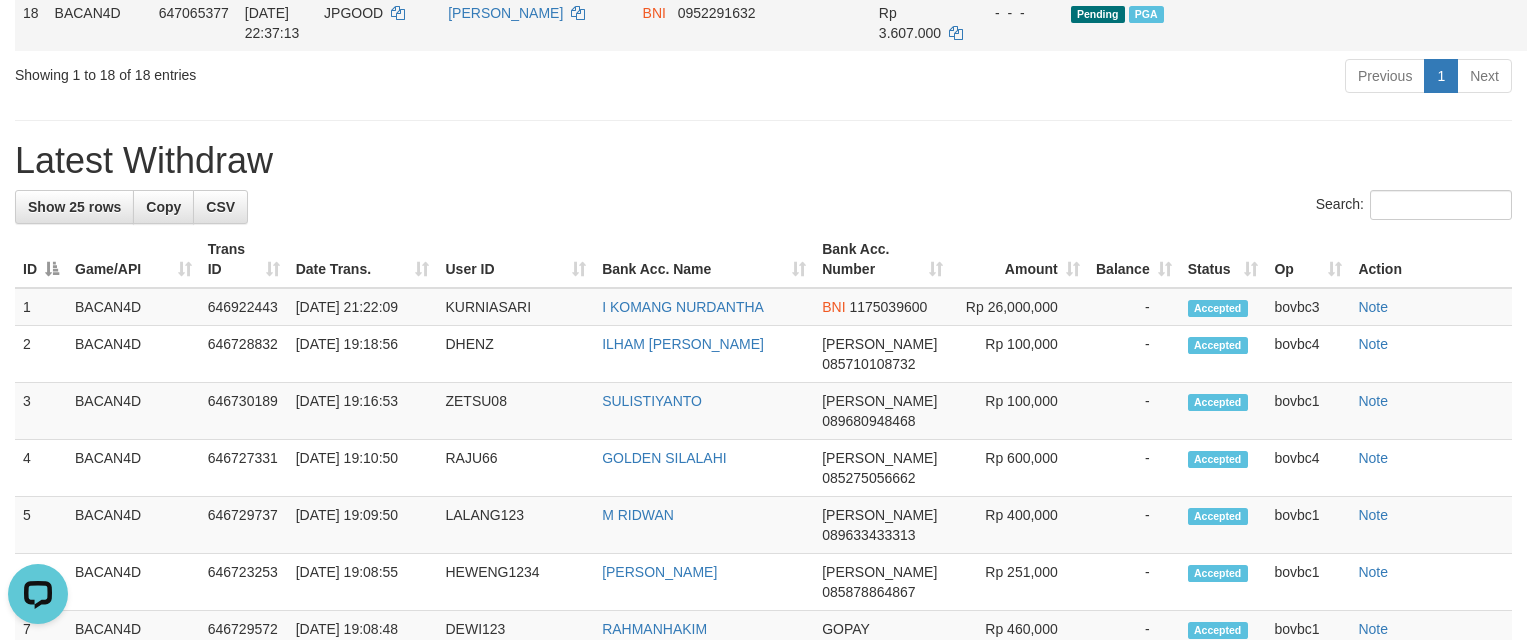 click on "Pending   PGA" at bounding box center [1255, 22] 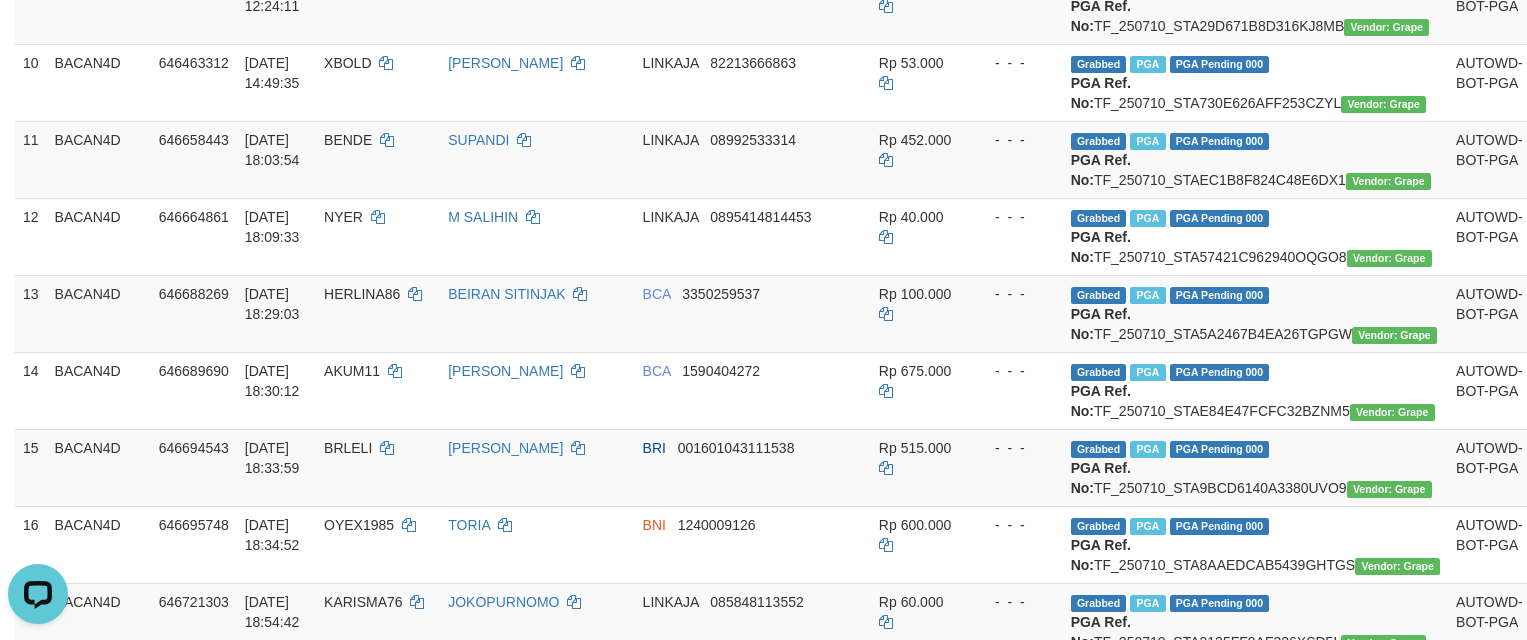 scroll, scrollTop: 900, scrollLeft: 0, axis: vertical 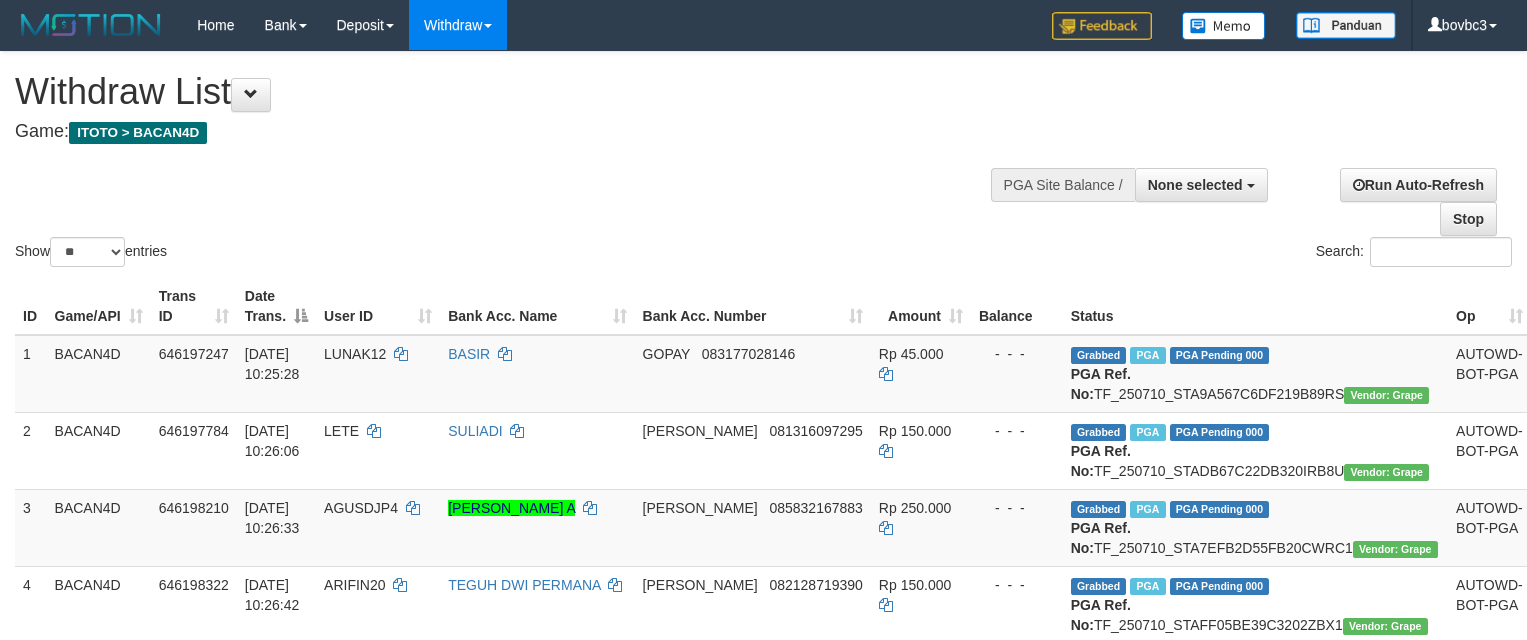 select 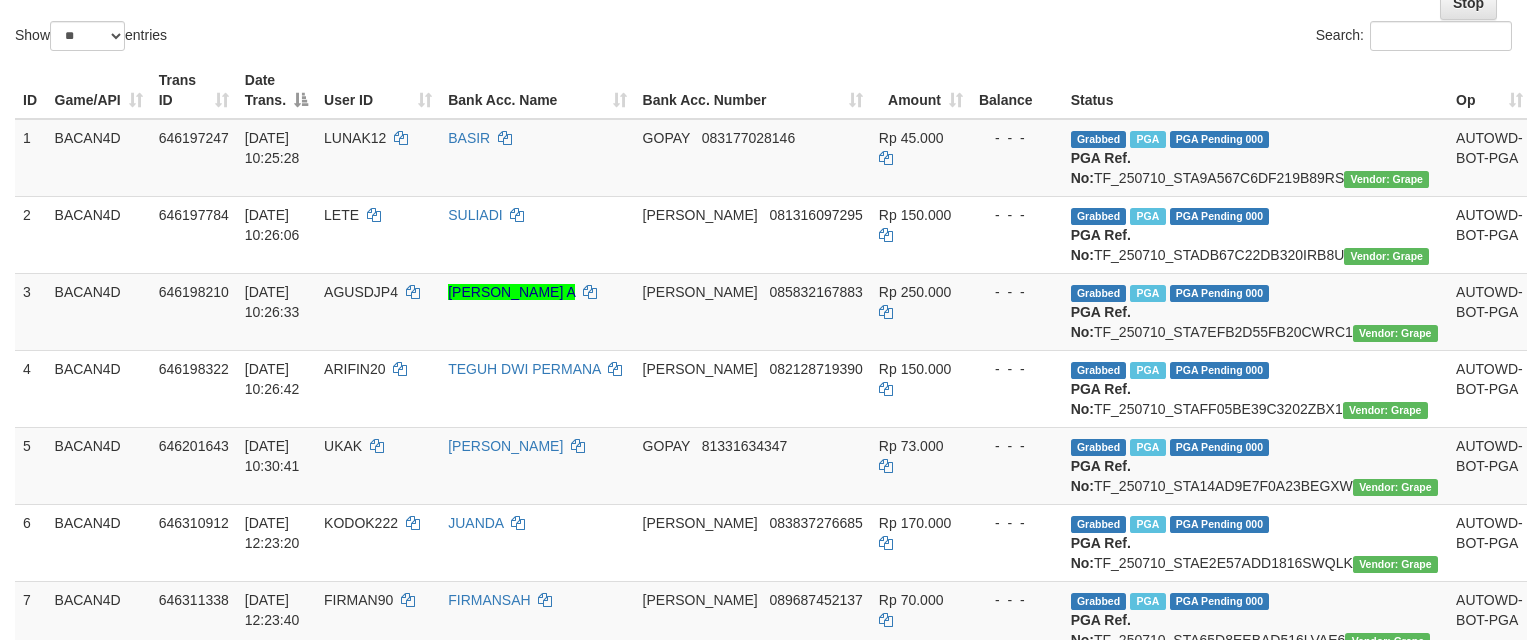 scroll, scrollTop: 205, scrollLeft: 0, axis: vertical 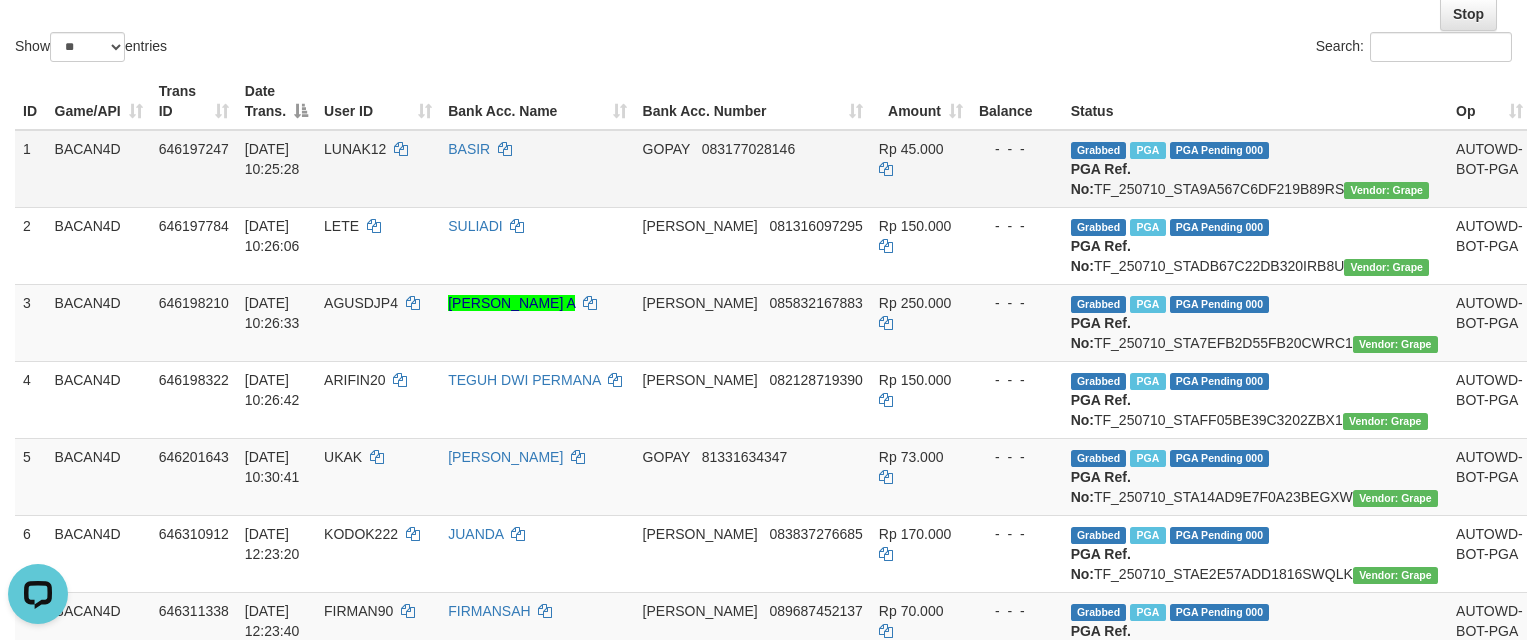 click on "Check Trans" at bounding box center [1580, 159] 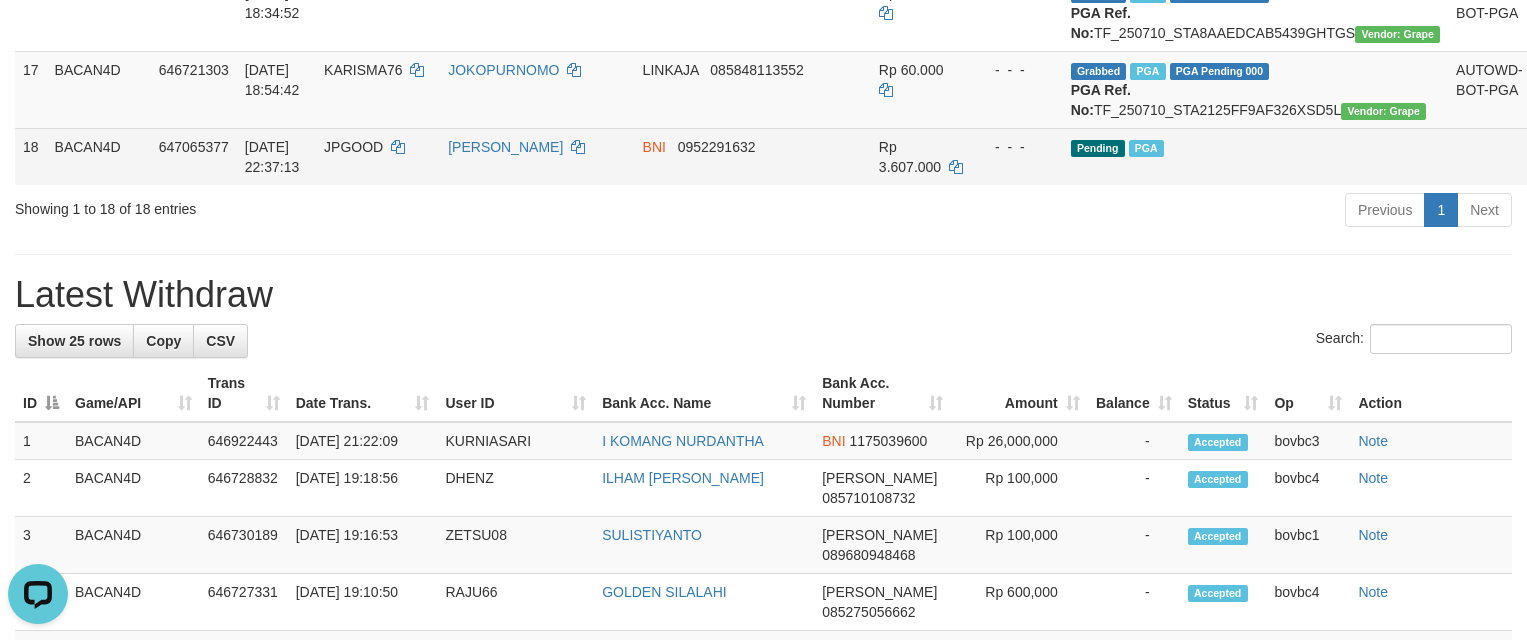 scroll, scrollTop: 1855, scrollLeft: 0, axis: vertical 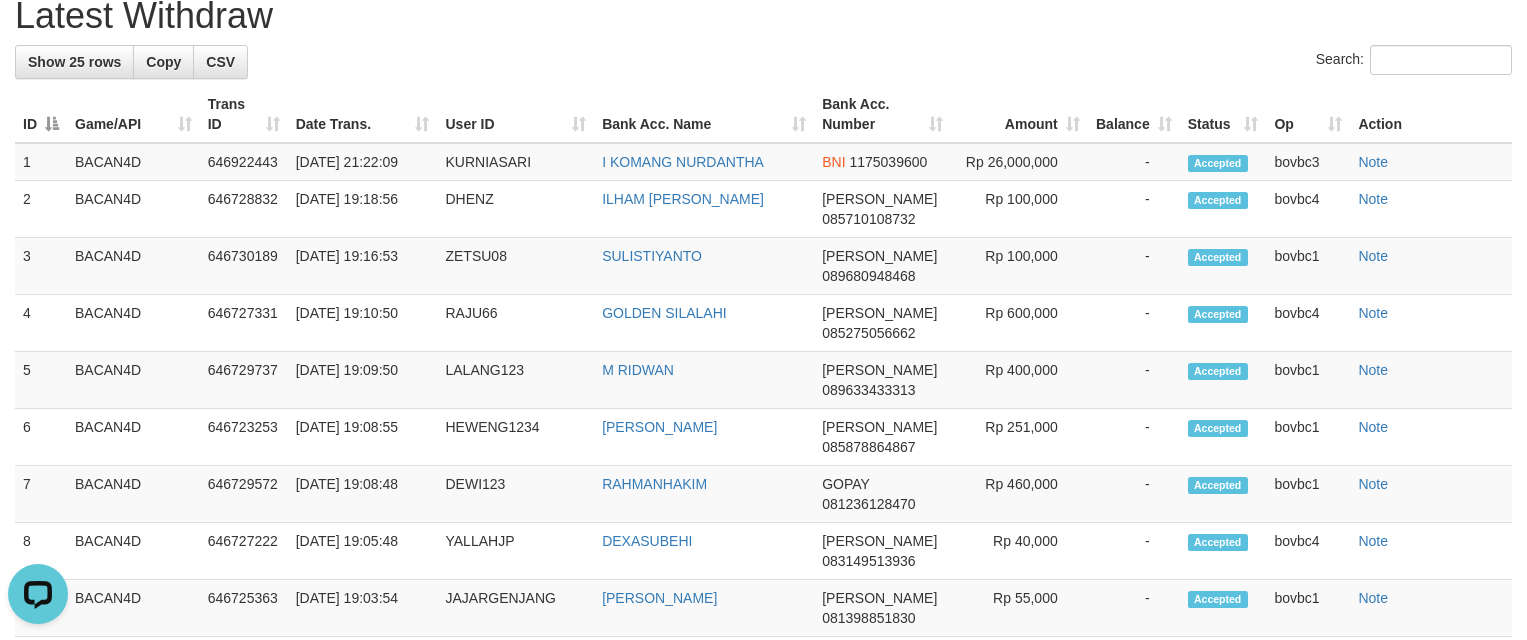 click on "Grabbed   PGA   PGA Pending 000 {"status":"000","data":{"unique_id":"1322-646721303-20250710","reference_no":"TF_250710_STA2125FF9AF326XSD5L","amount":"60000.00","fee":"0.00","merchant_surcharge_rate":"0.00","charge_to":"MERC","payout_amount":"60000.00","disbursement_status":0,"disbursement_description":"ON PROCESS","created_at":"2025-07-10 19:00:26","executed_at":"2025-07-10 19:00:26","bank":{"code":"linkaja","name":"linkaja","account_number":"085848113552","account_name":"JOKOPURNOMO"},"note":"bovbc1","merchant_balance":{"balance_effective":500000000,"balance_pending":300887291,"balance_disbursement":90229202,"balance_collection":2375903972}}} PGA Ref. No:  TF_250710_STA2125FF9AF326XSD5L  Vendor: Grape" at bounding box center [1255, -190] 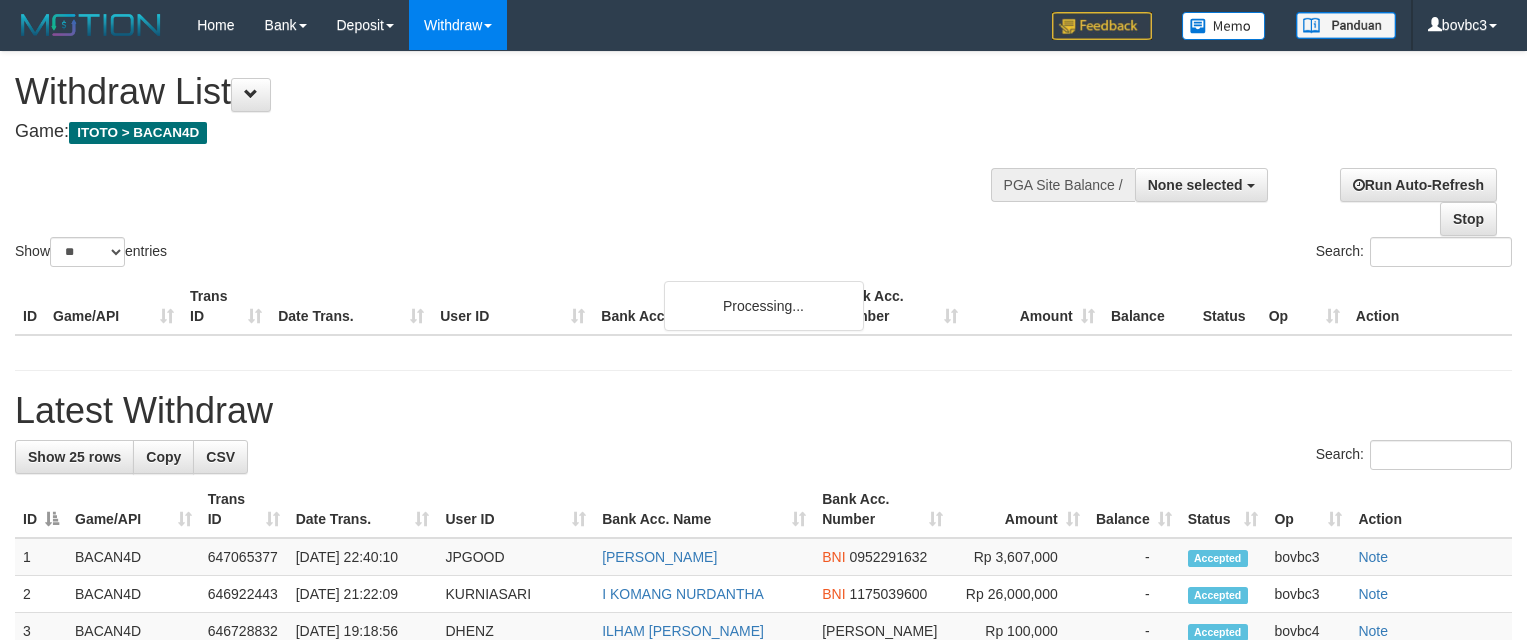 select 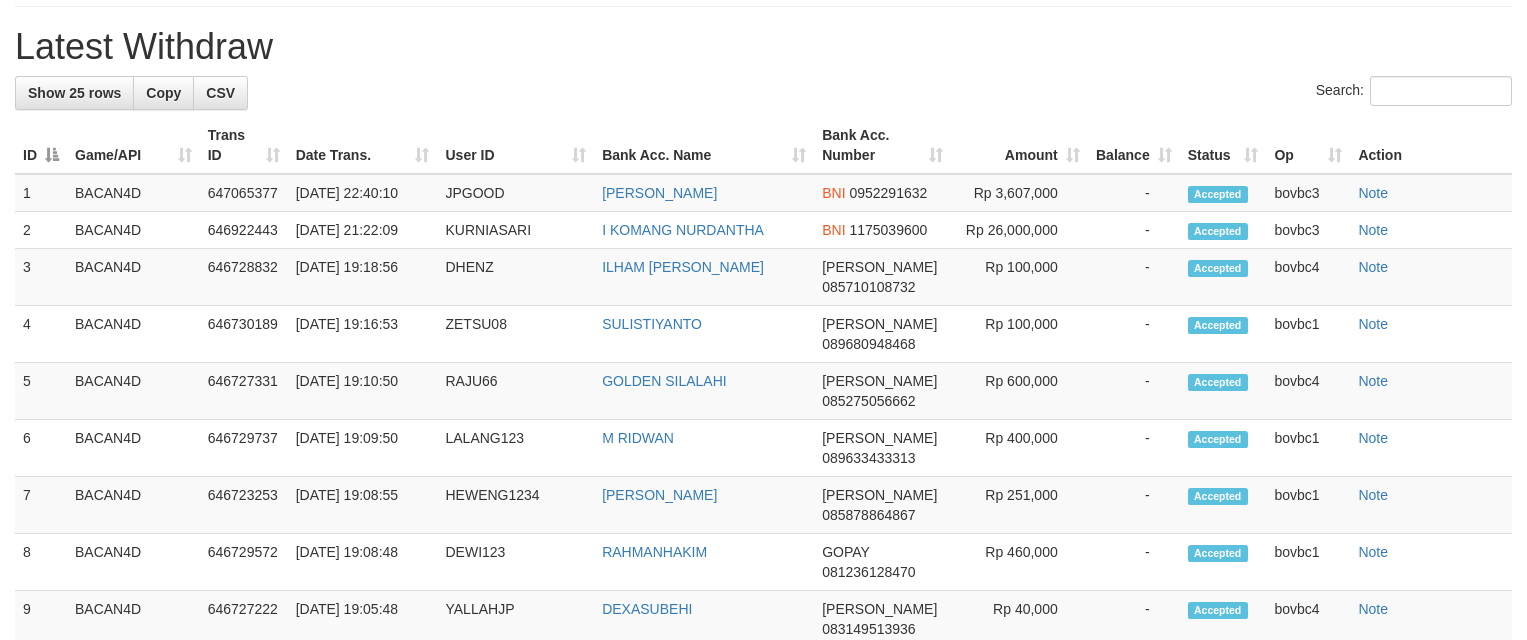scroll, scrollTop: 1759, scrollLeft: 0, axis: vertical 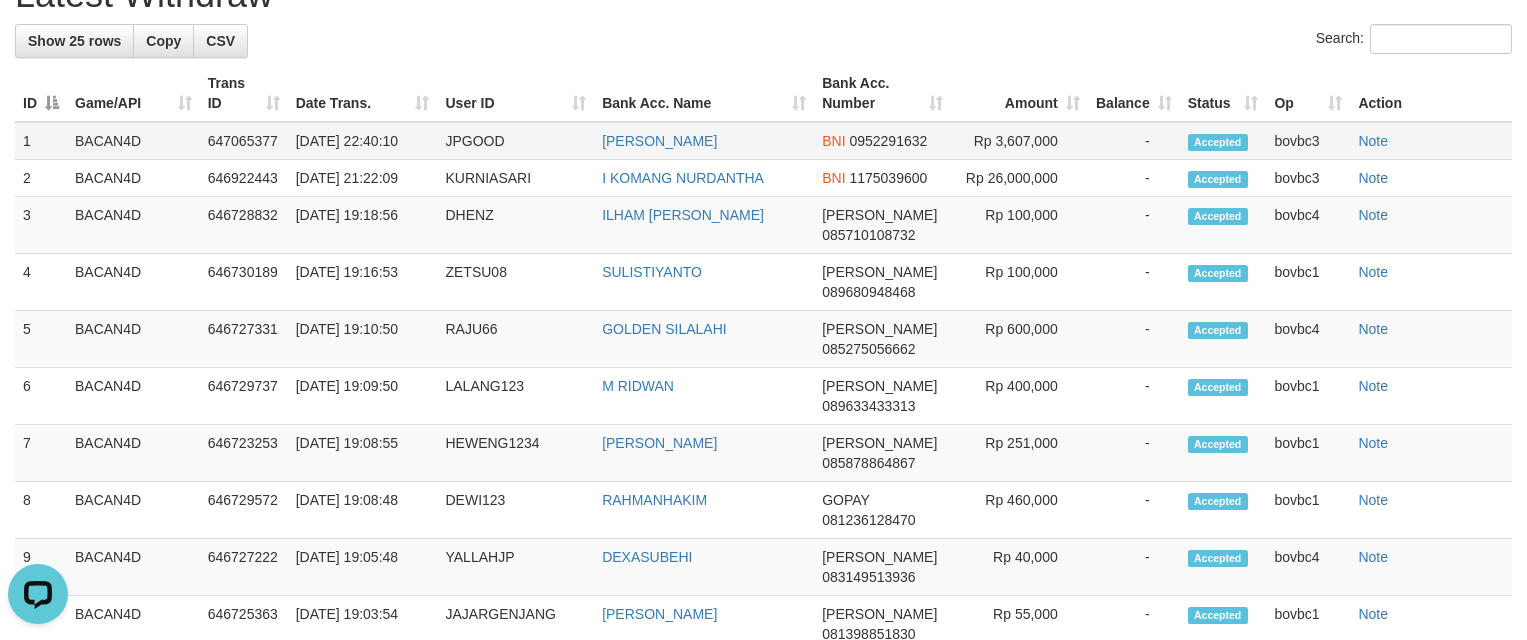 click on "JPGOOD" at bounding box center (515, 141) 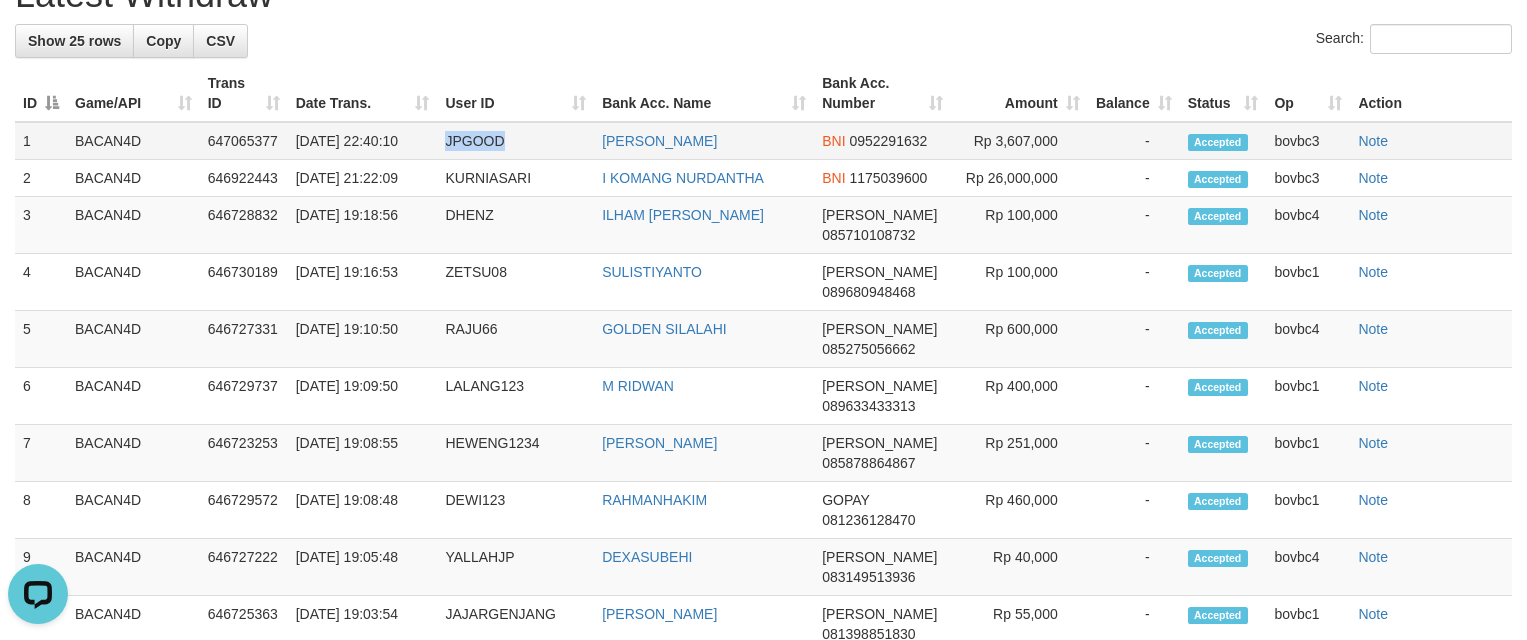 click on "JPGOOD" at bounding box center [515, 141] 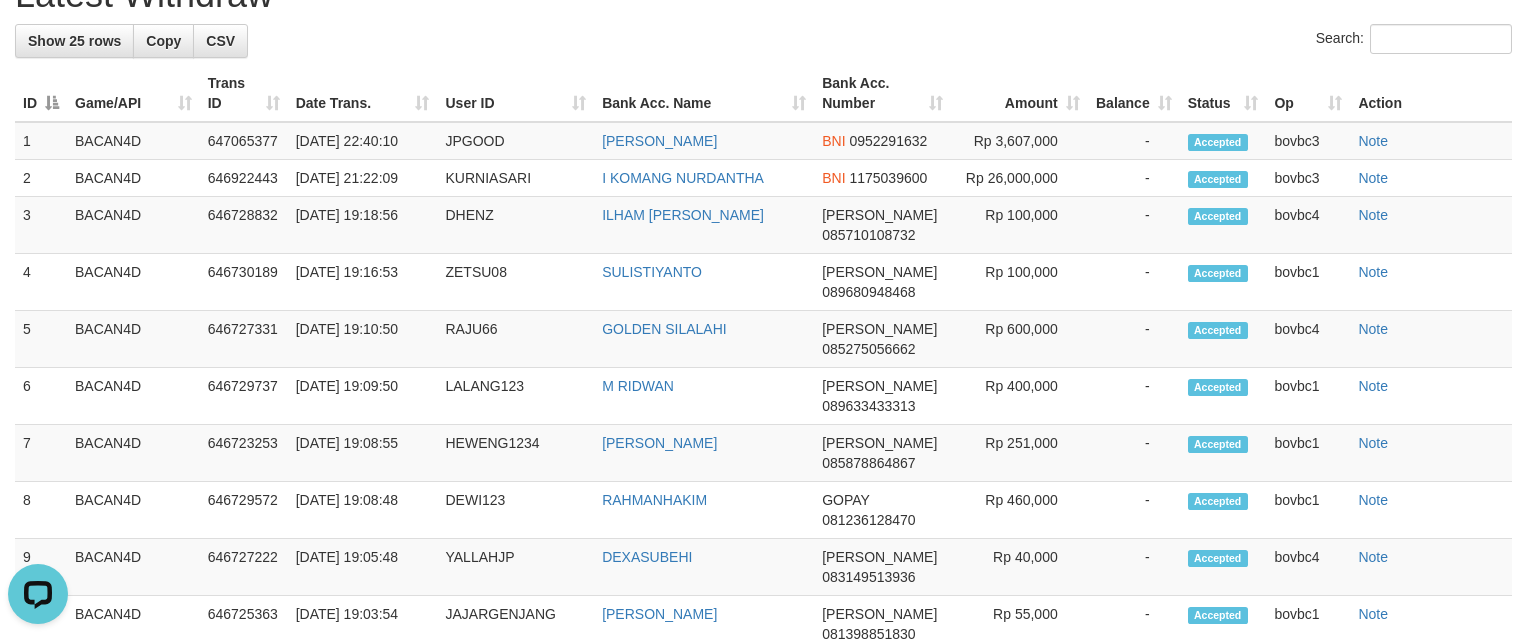 click on "Previous 1 Next" at bounding box center [1081, -88] 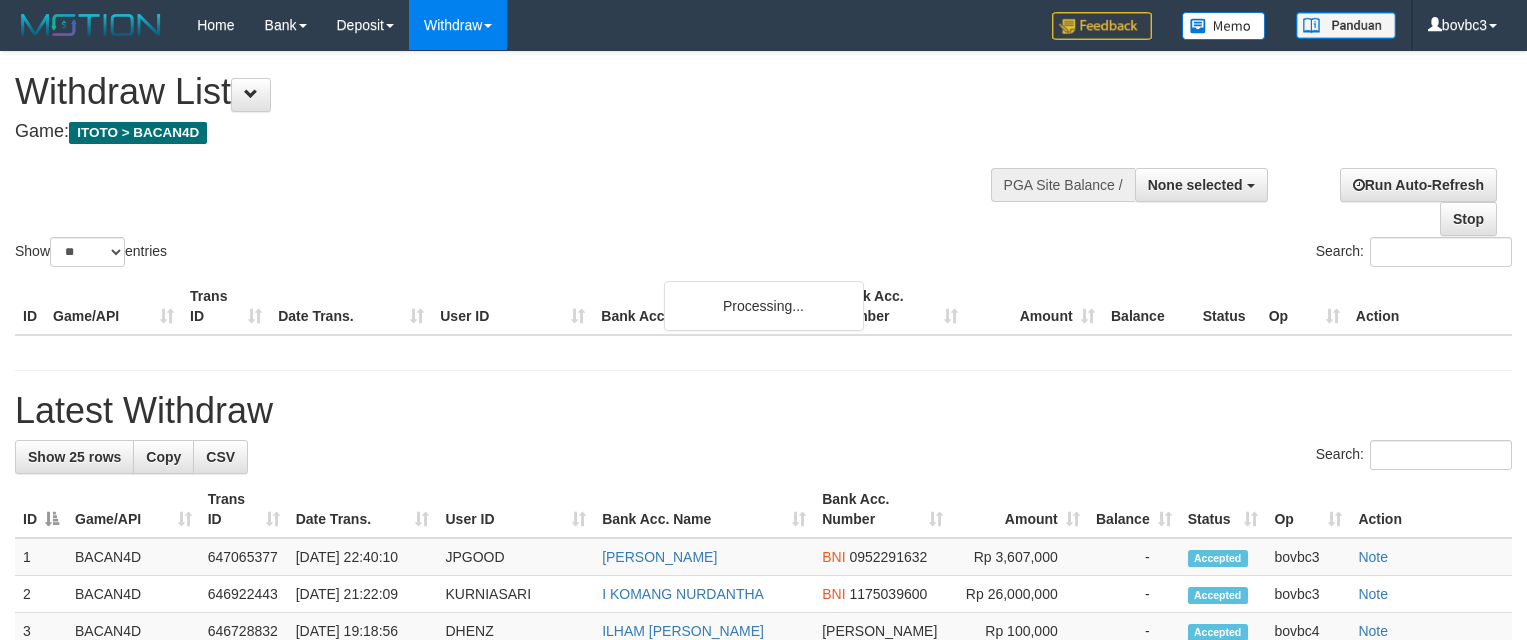 select 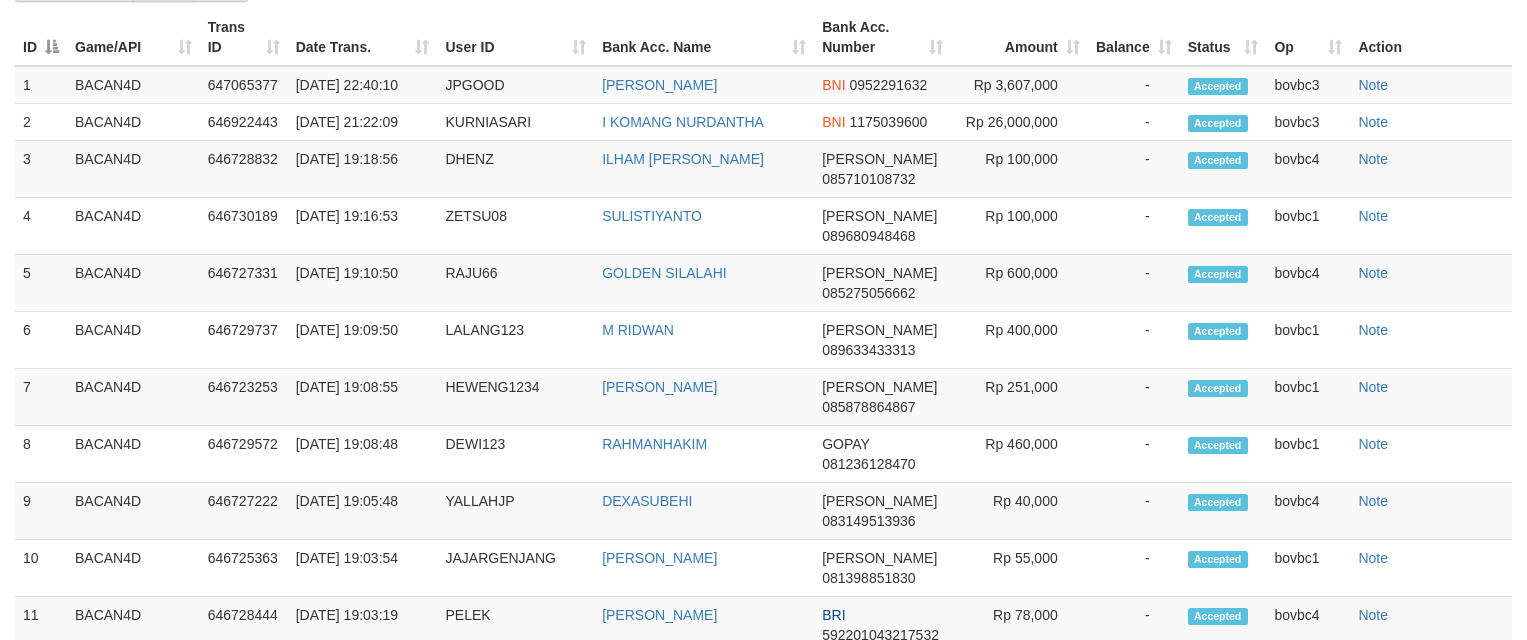 scroll, scrollTop: 1759, scrollLeft: 0, axis: vertical 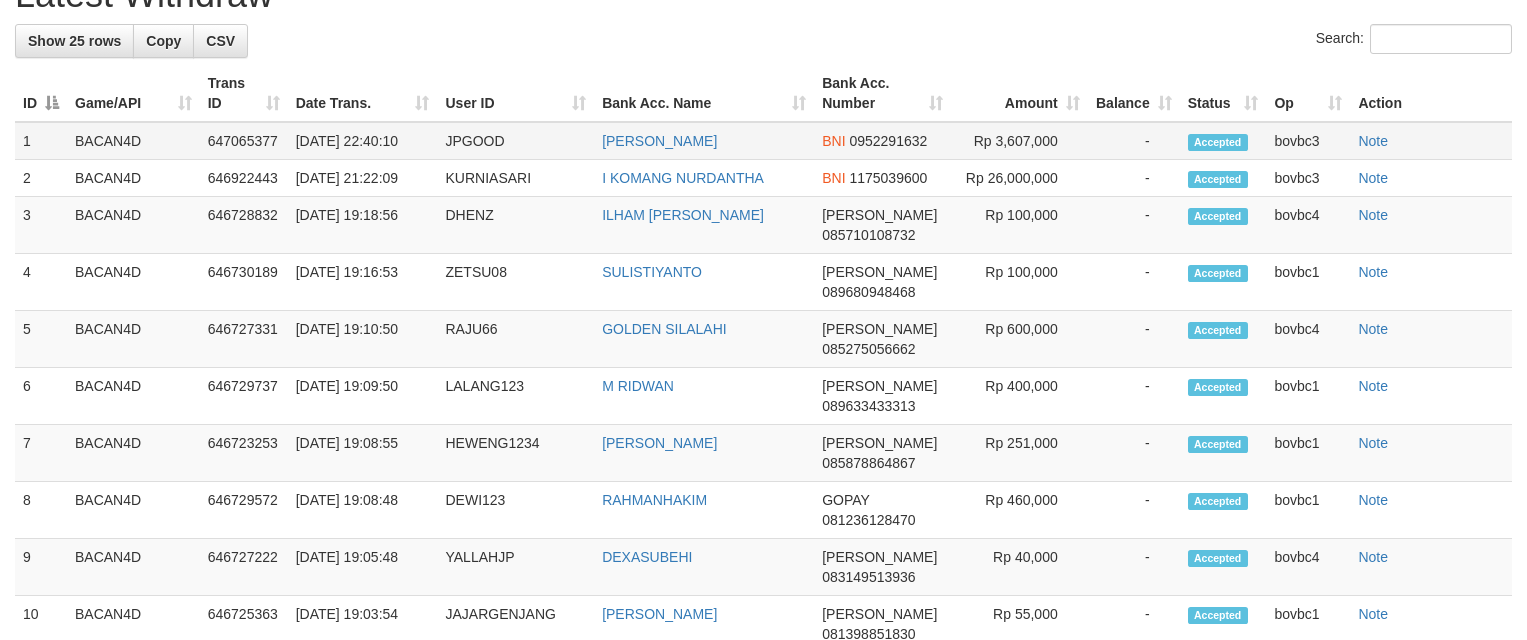 click on "JPGOOD" at bounding box center (515, 141) 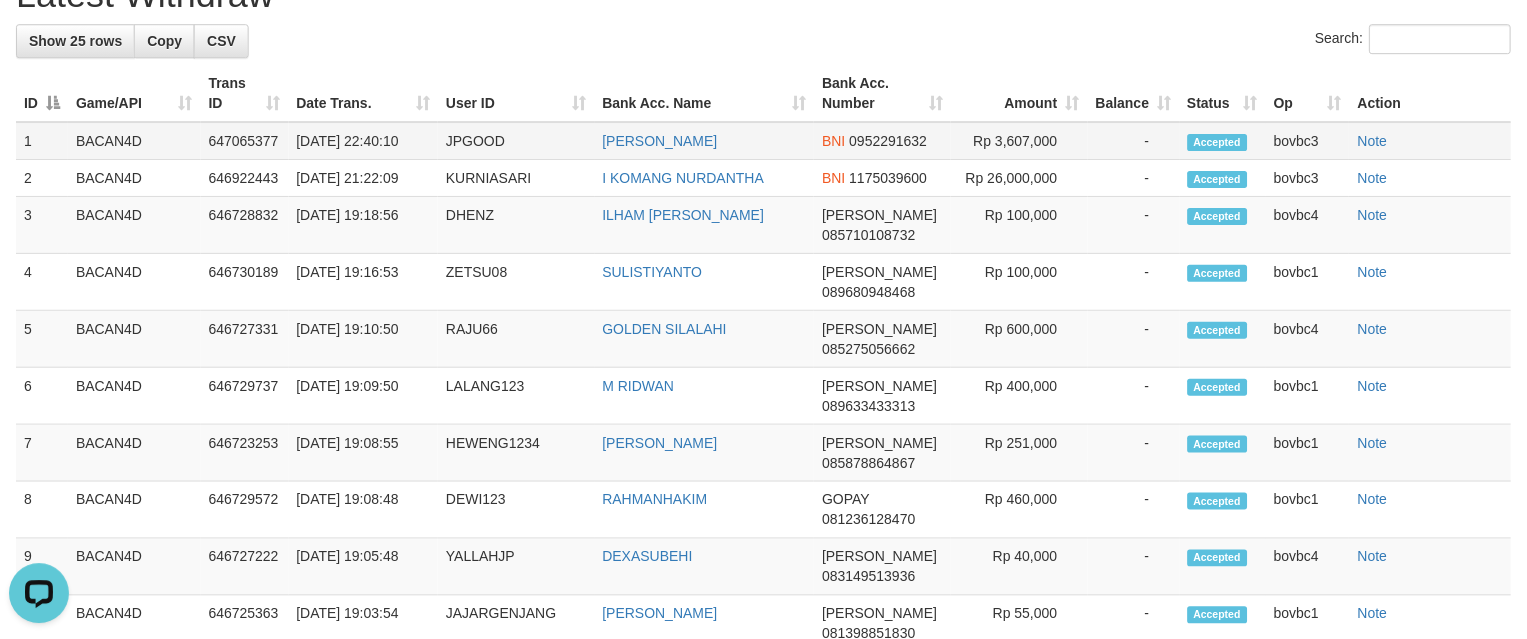 scroll, scrollTop: 0, scrollLeft: 0, axis: both 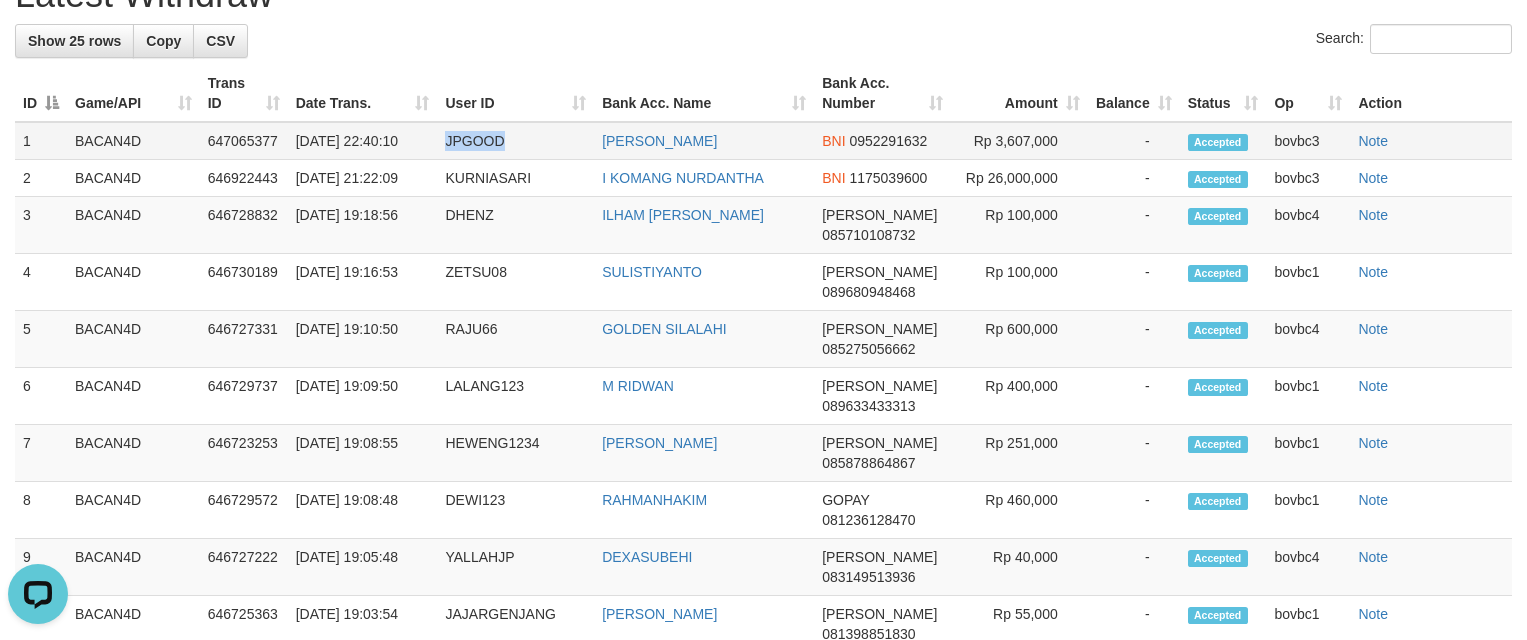 click on "JPGOOD" at bounding box center (515, 141) 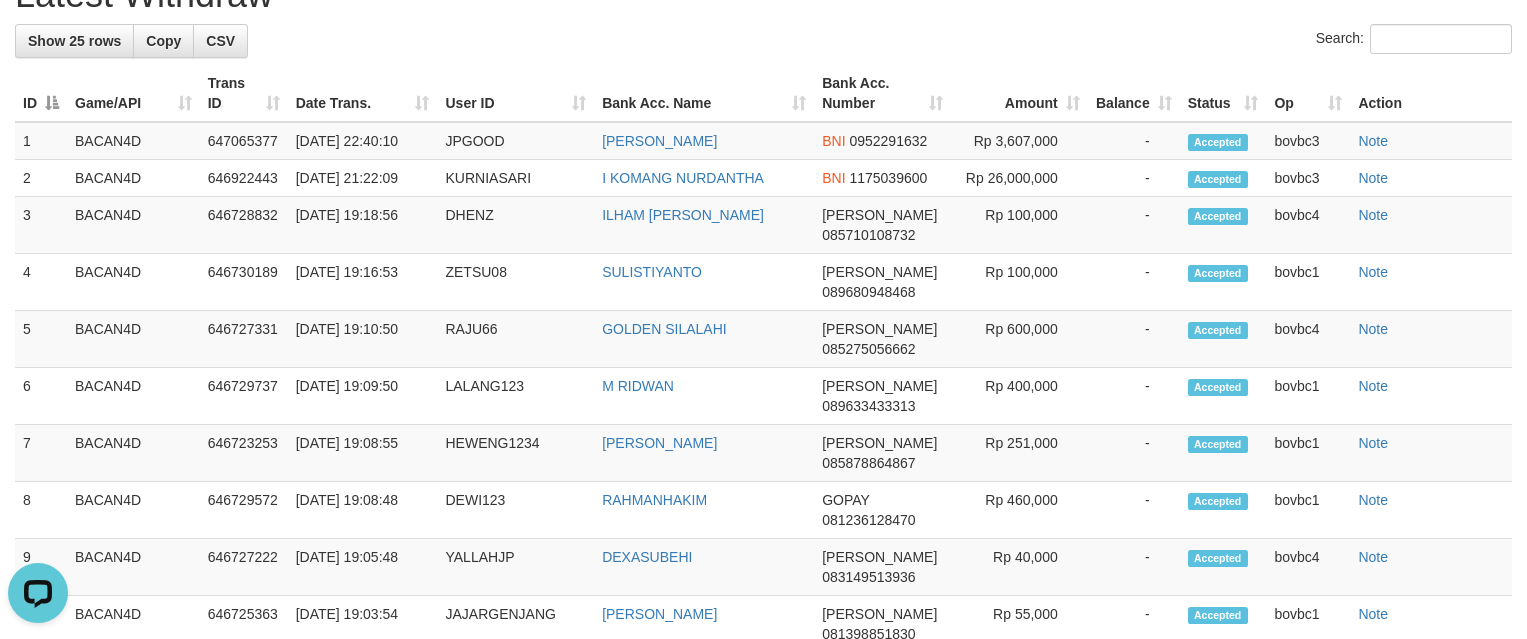 click on "Previous 1 Next" at bounding box center (1081, -88) 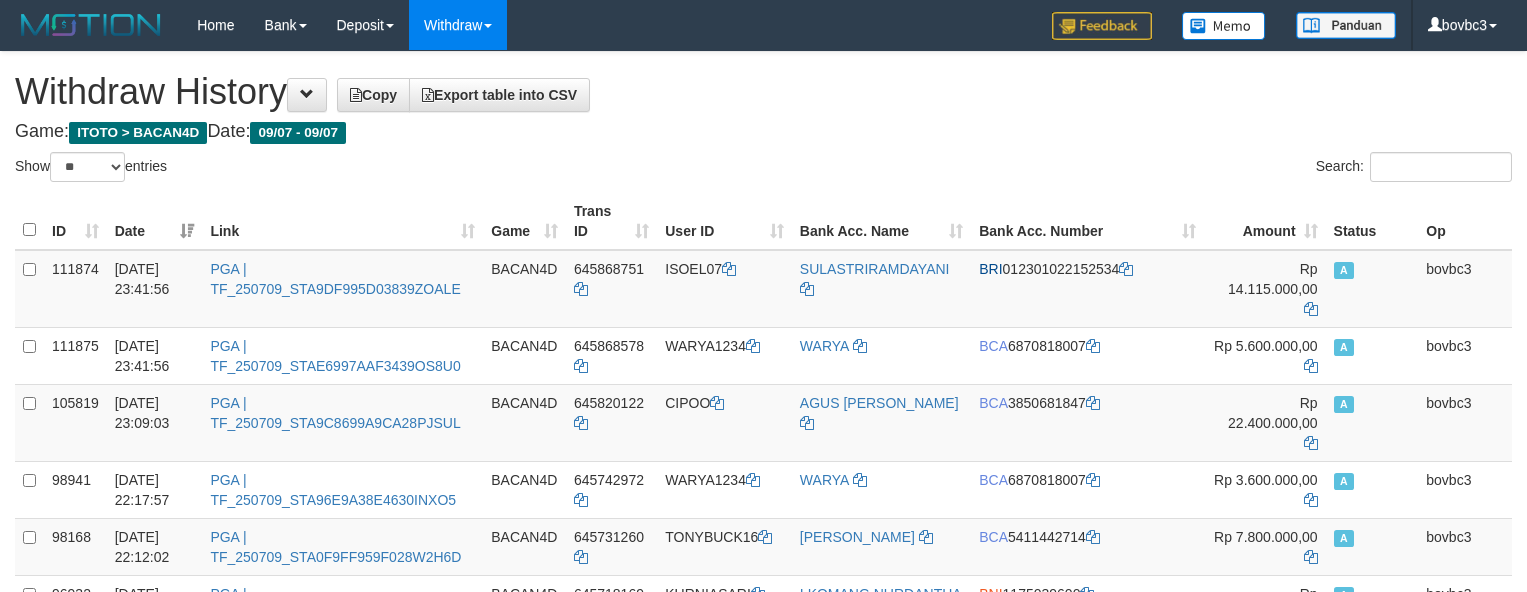 select on "**" 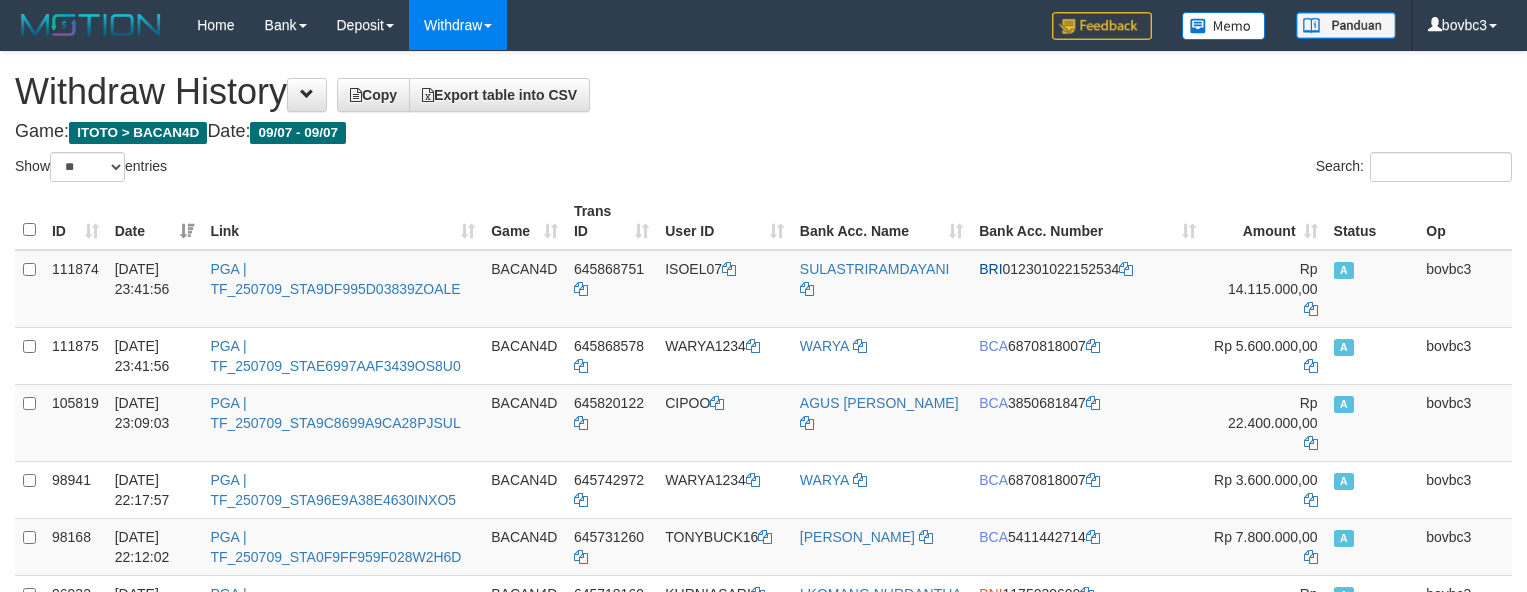 scroll, scrollTop: 1950, scrollLeft: 0, axis: vertical 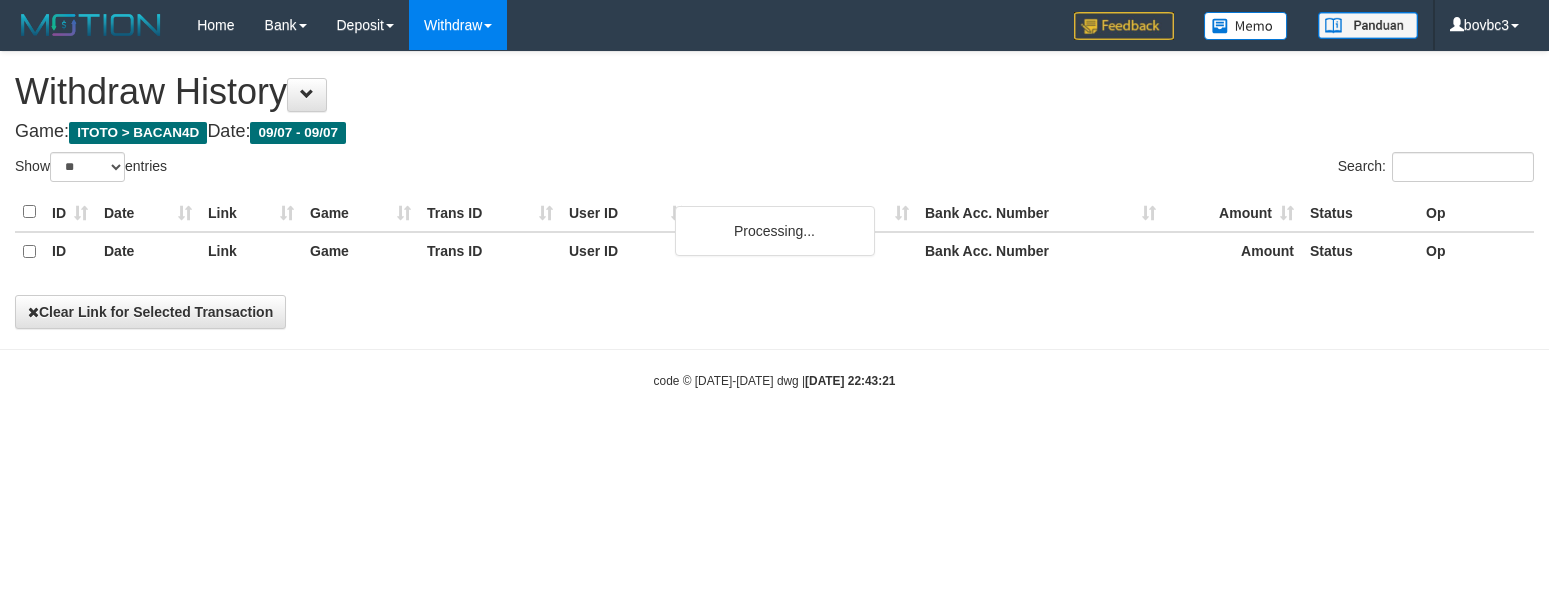 select on "**" 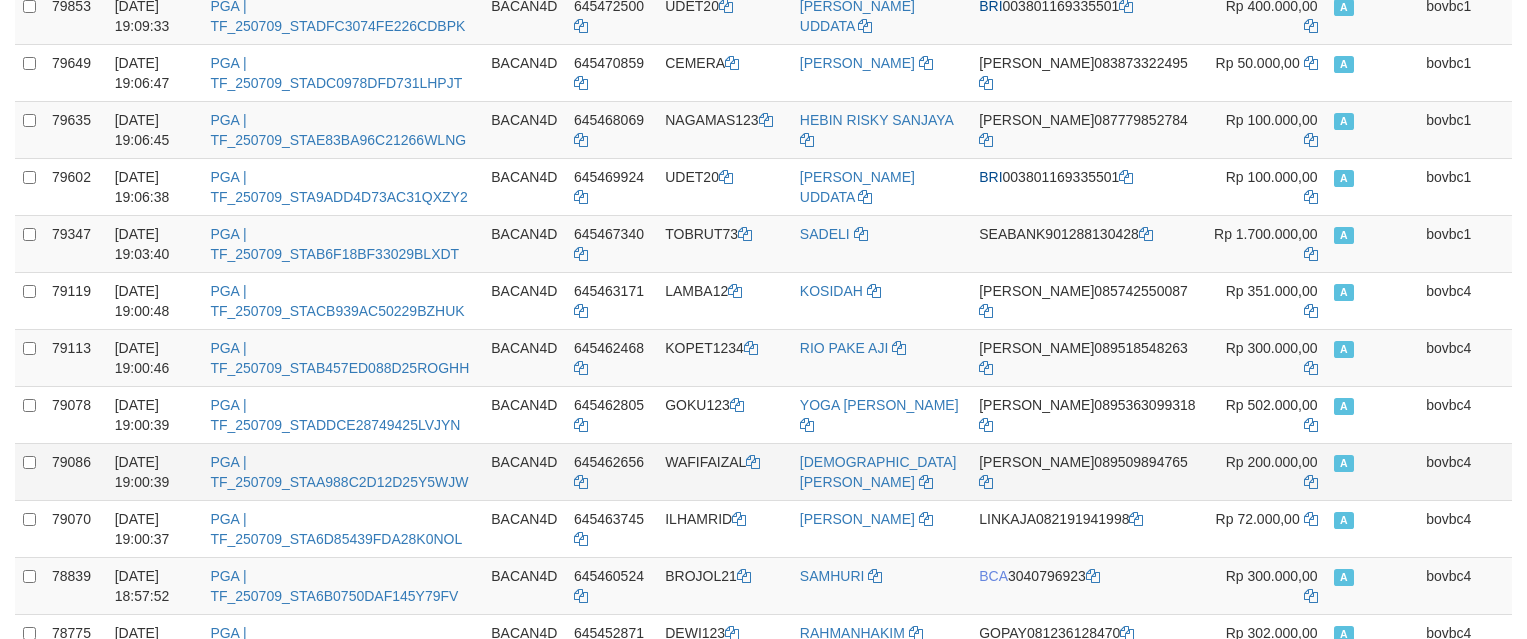 scroll, scrollTop: 2776, scrollLeft: 0, axis: vertical 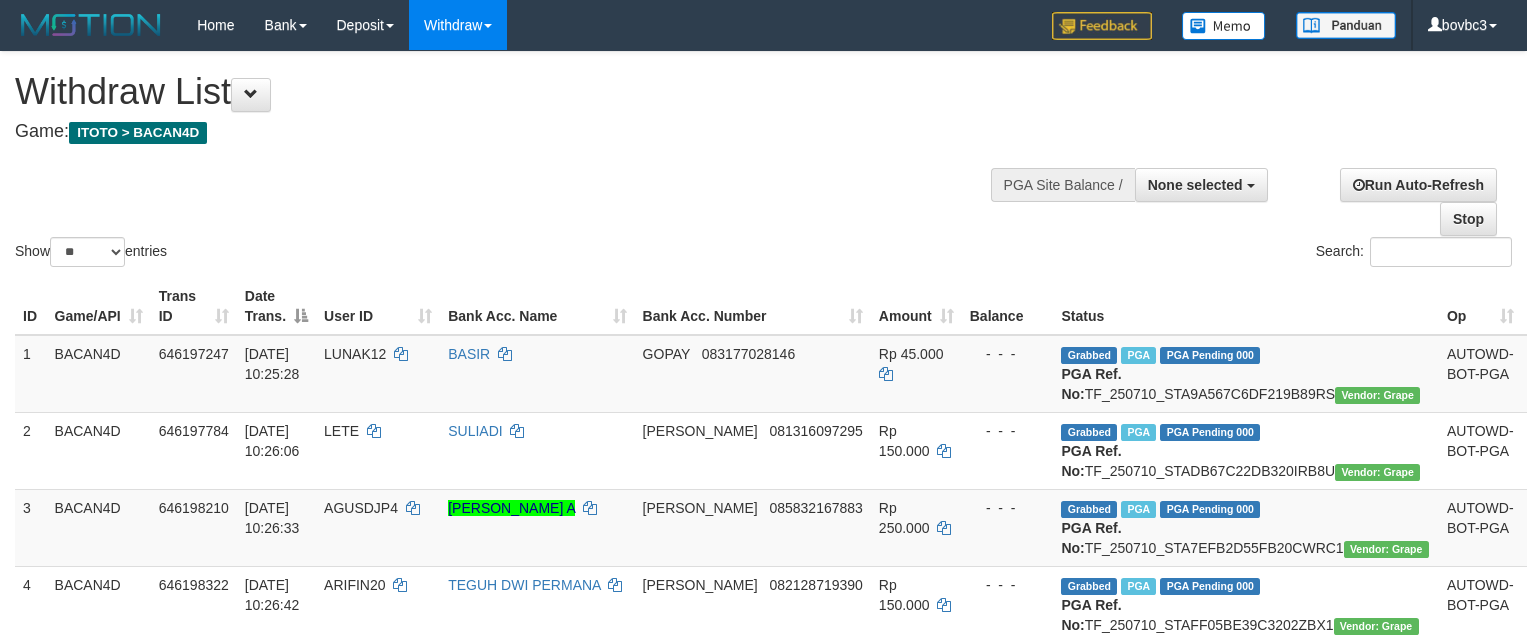 select 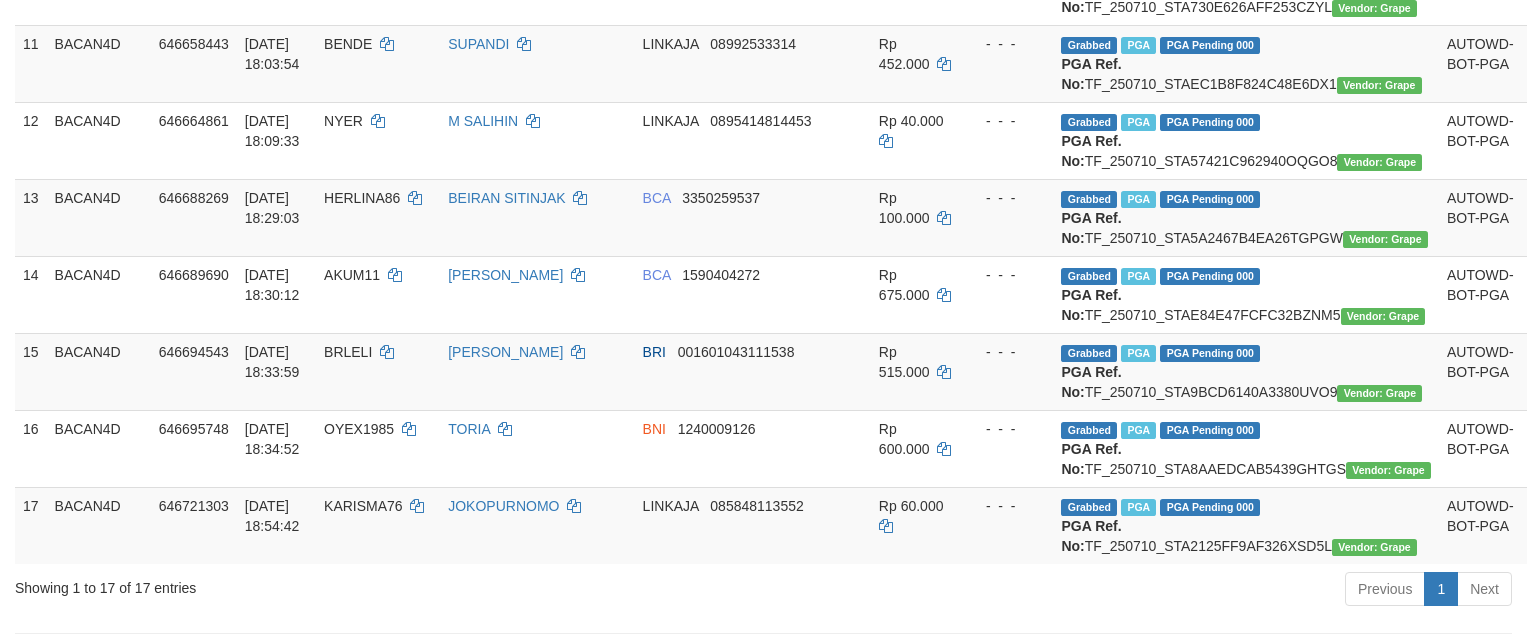 scroll, scrollTop: 915, scrollLeft: 0, axis: vertical 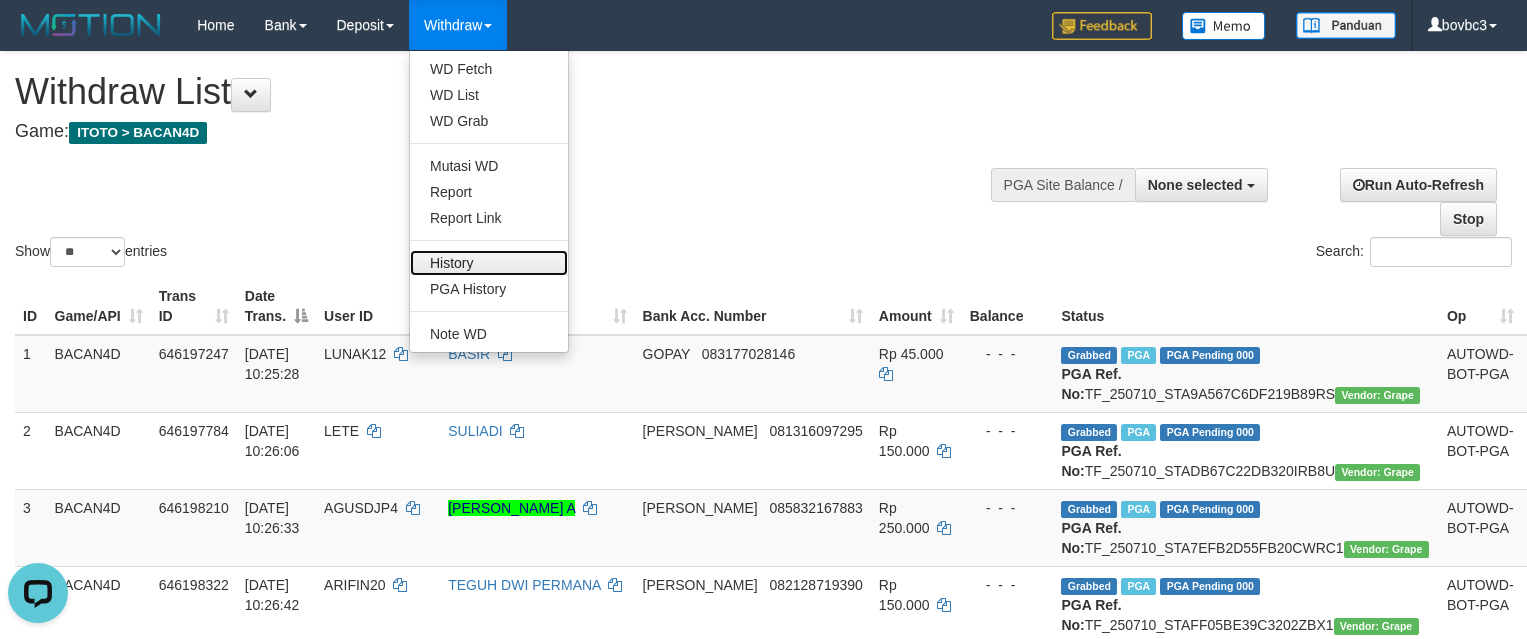 click on "History" at bounding box center (489, 263) 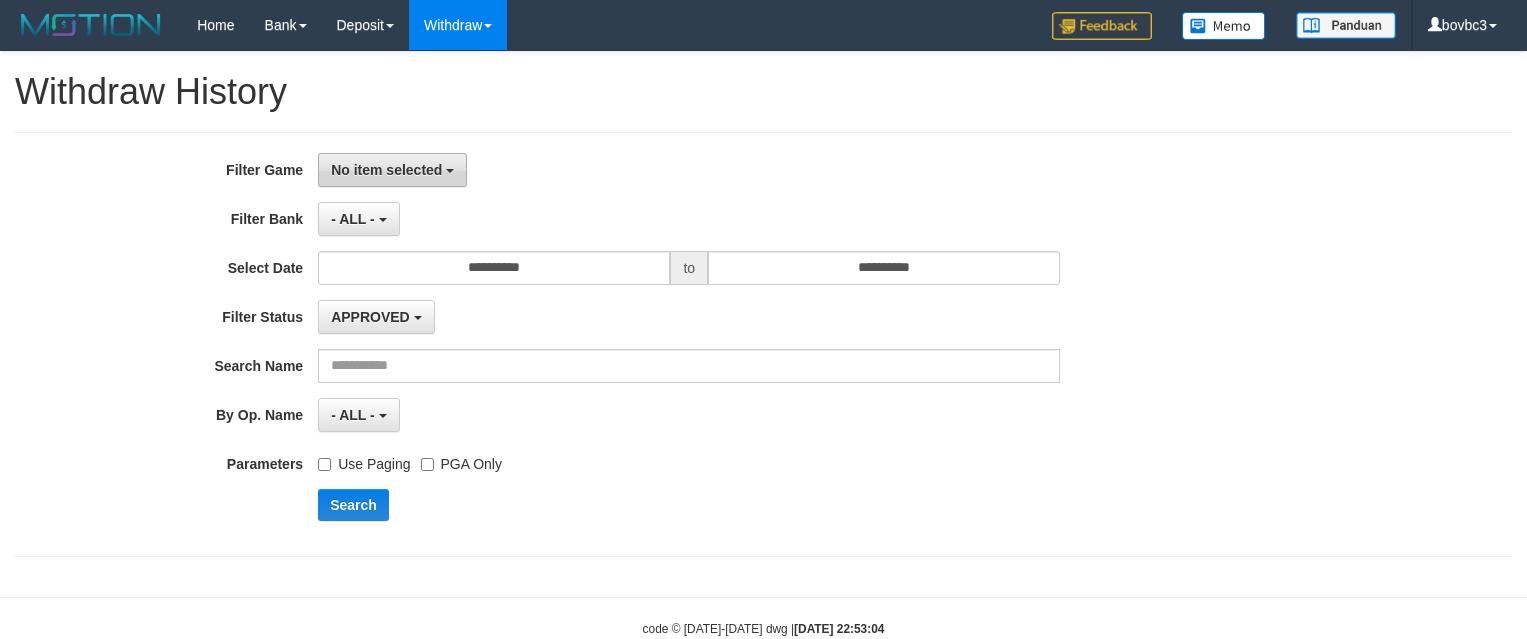 scroll, scrollTop: 0, scrollLeft: 0, axis: both 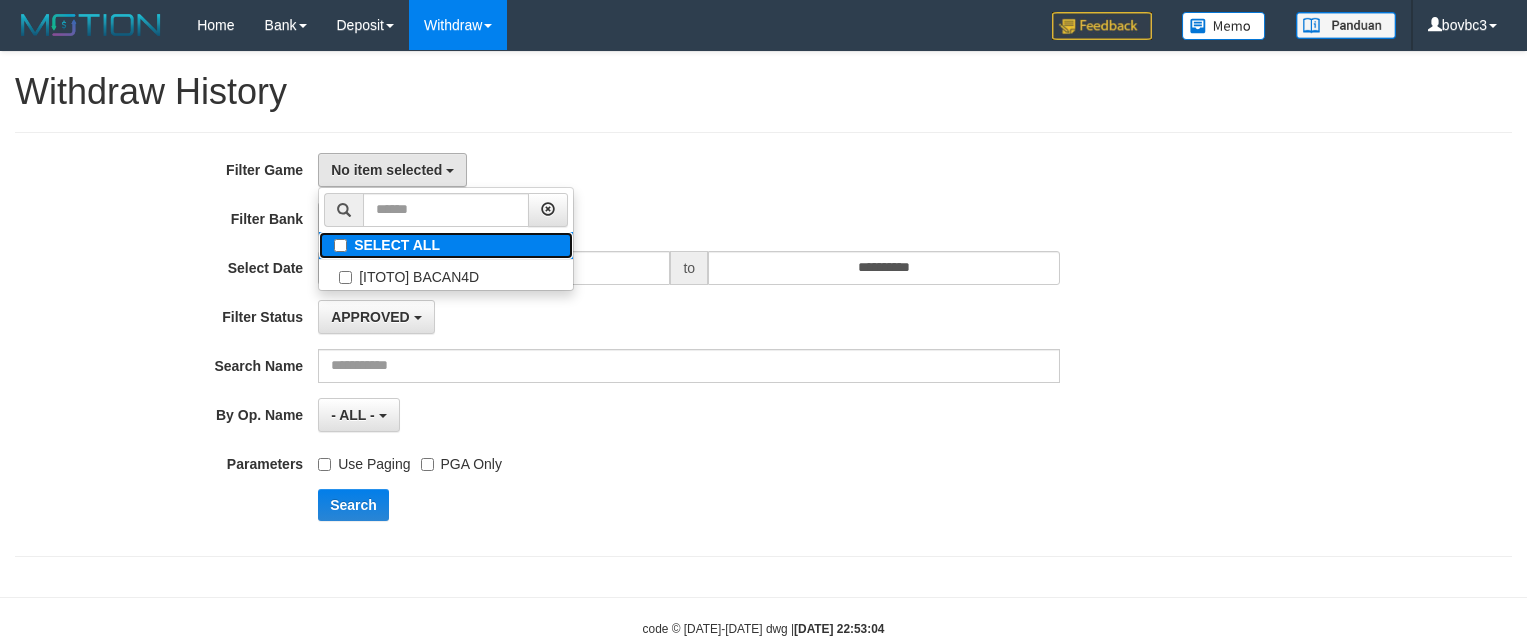 click on "SELECT ALL" at bounding box center (446, 245) 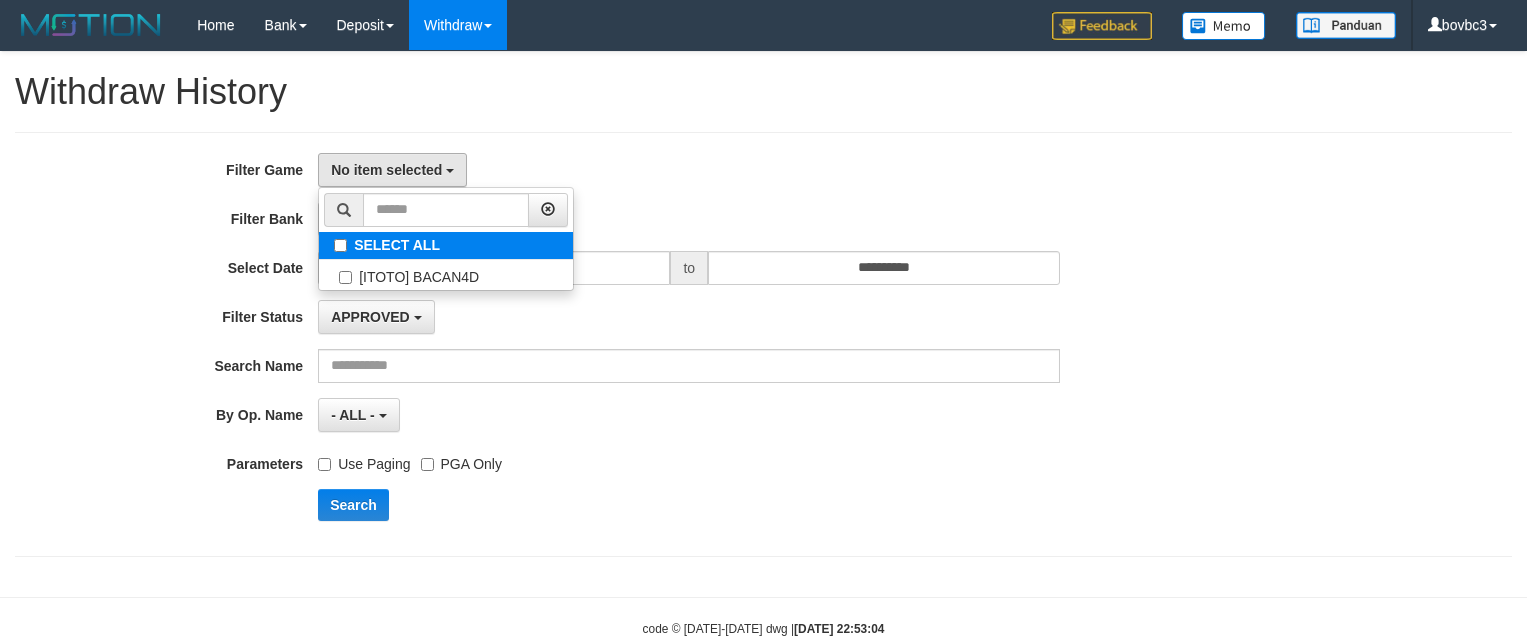 select on "****" 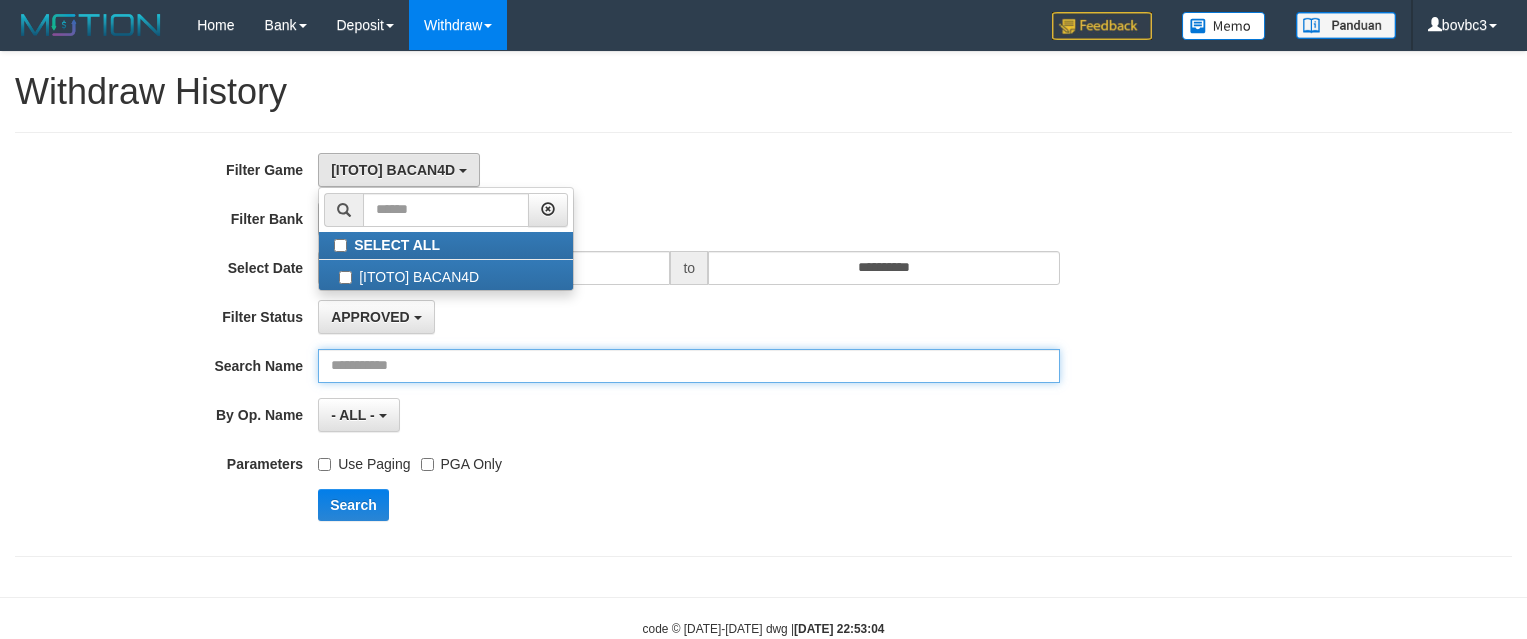 click at bounding box center [689, 366] 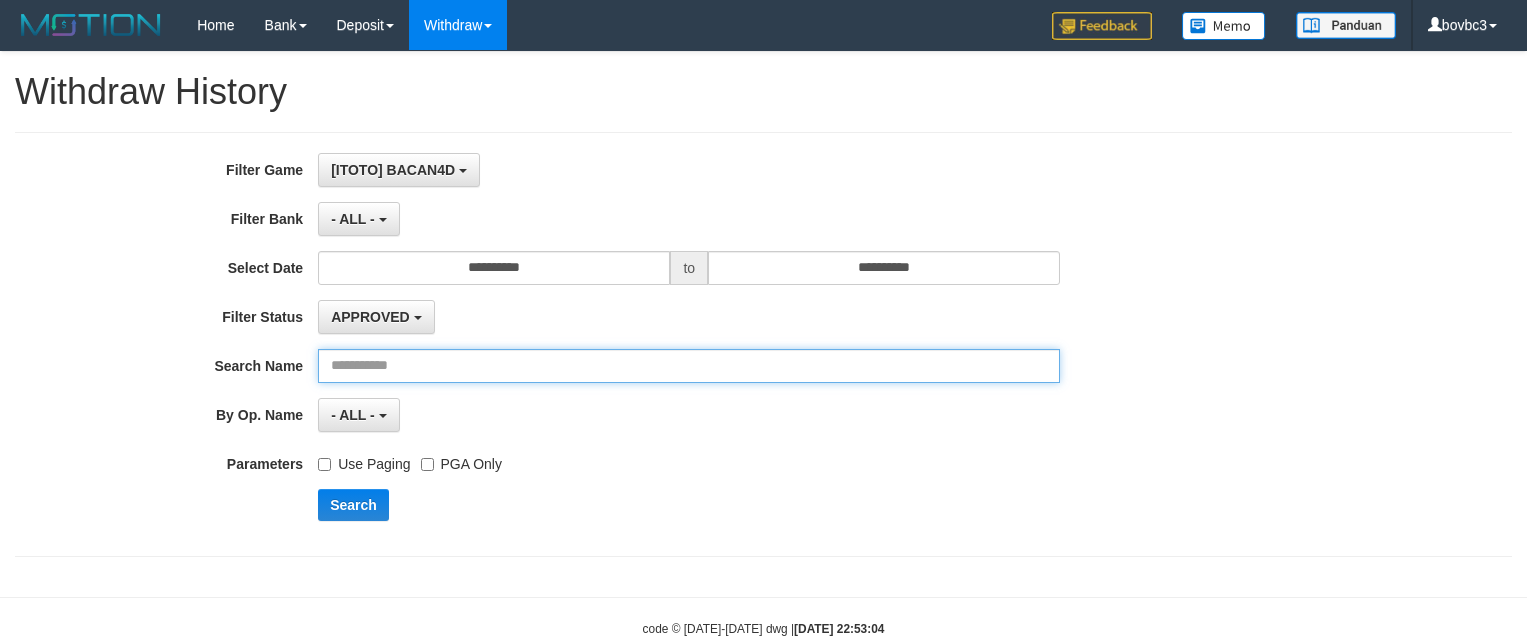 paste on "*****" 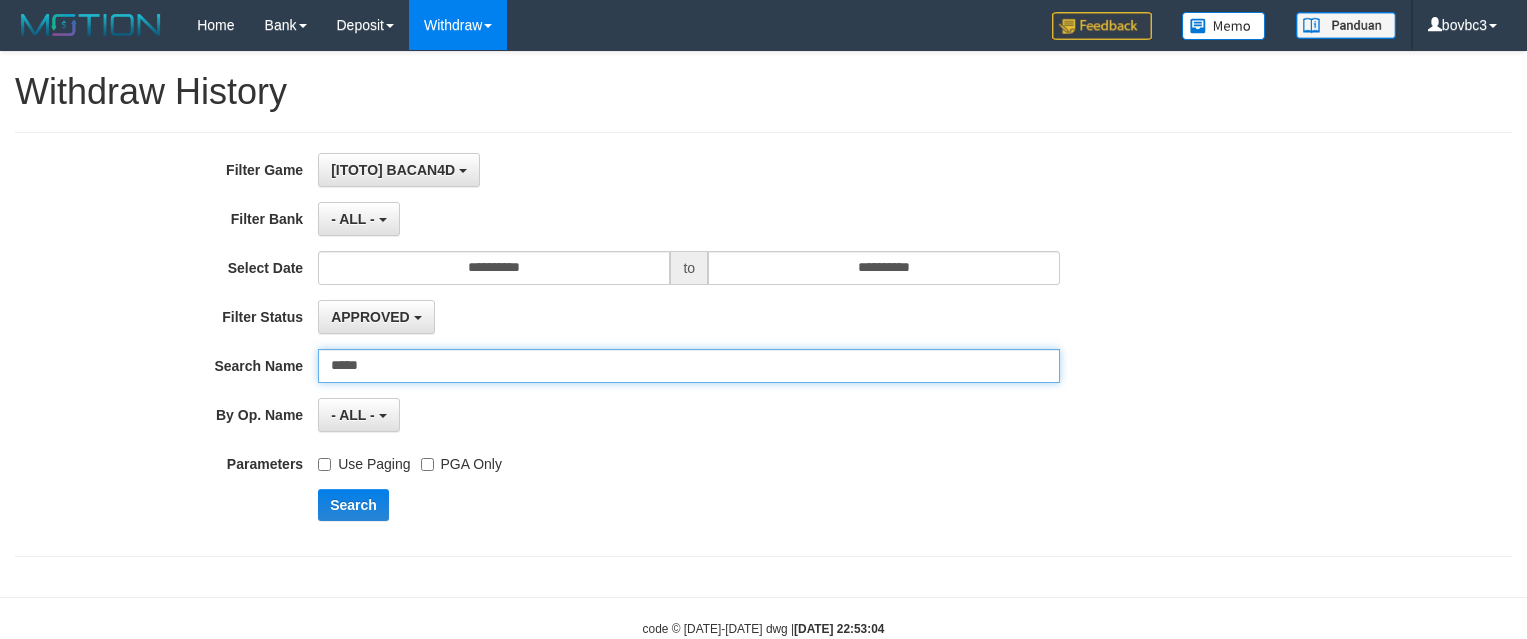 type on "*****" 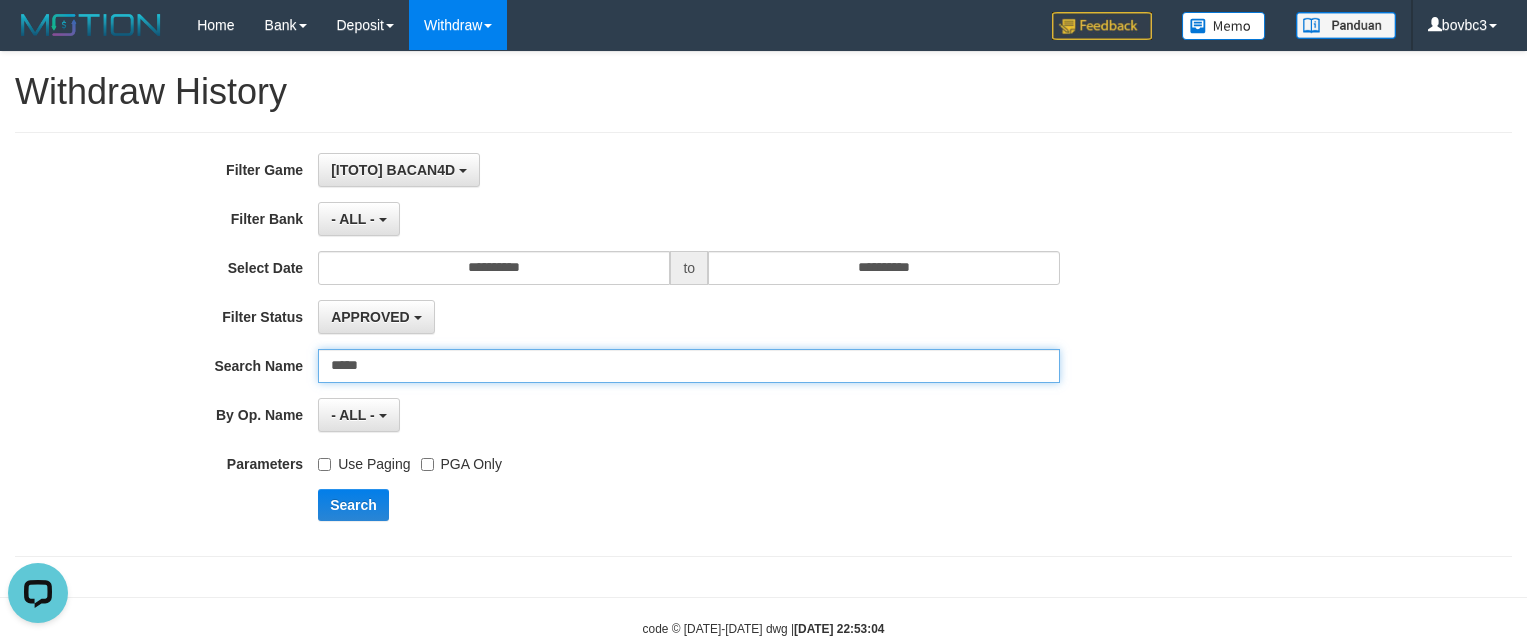 scroll, scrollTop: 0, scrollLeft: 0, axis: both 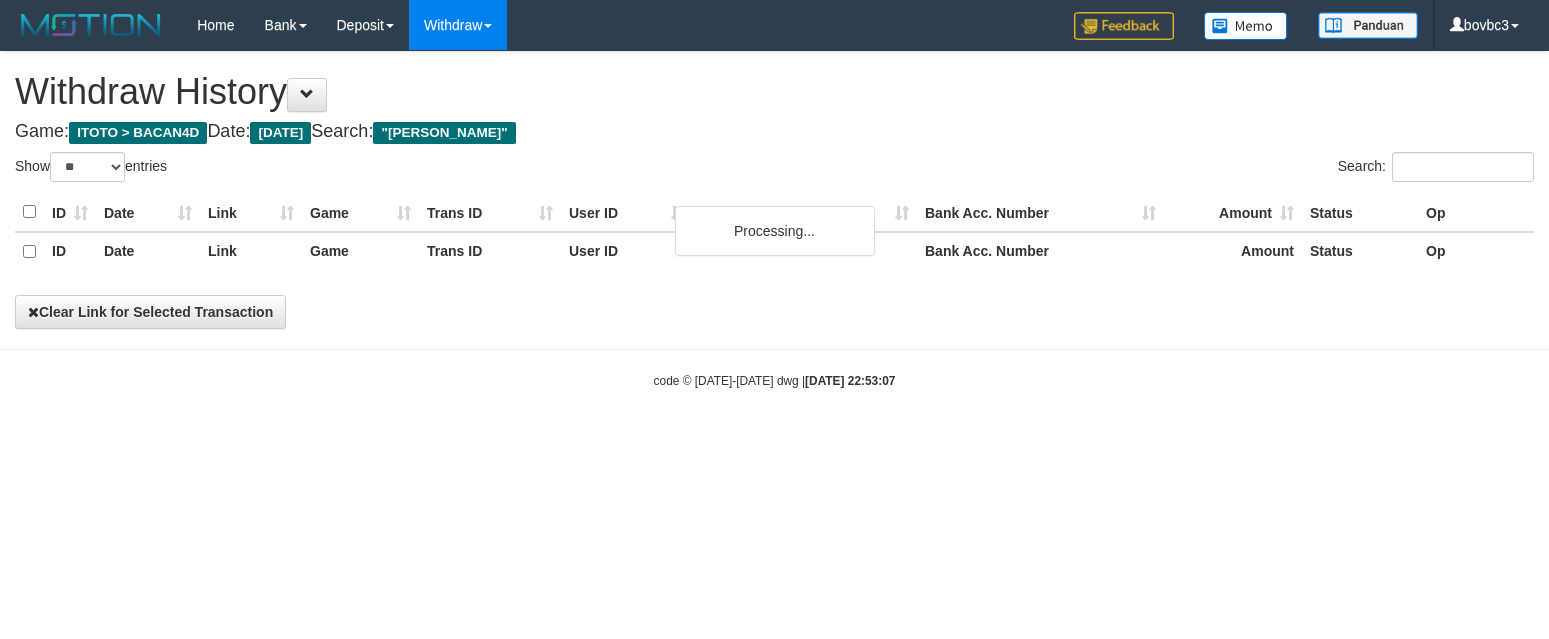 select on "**" 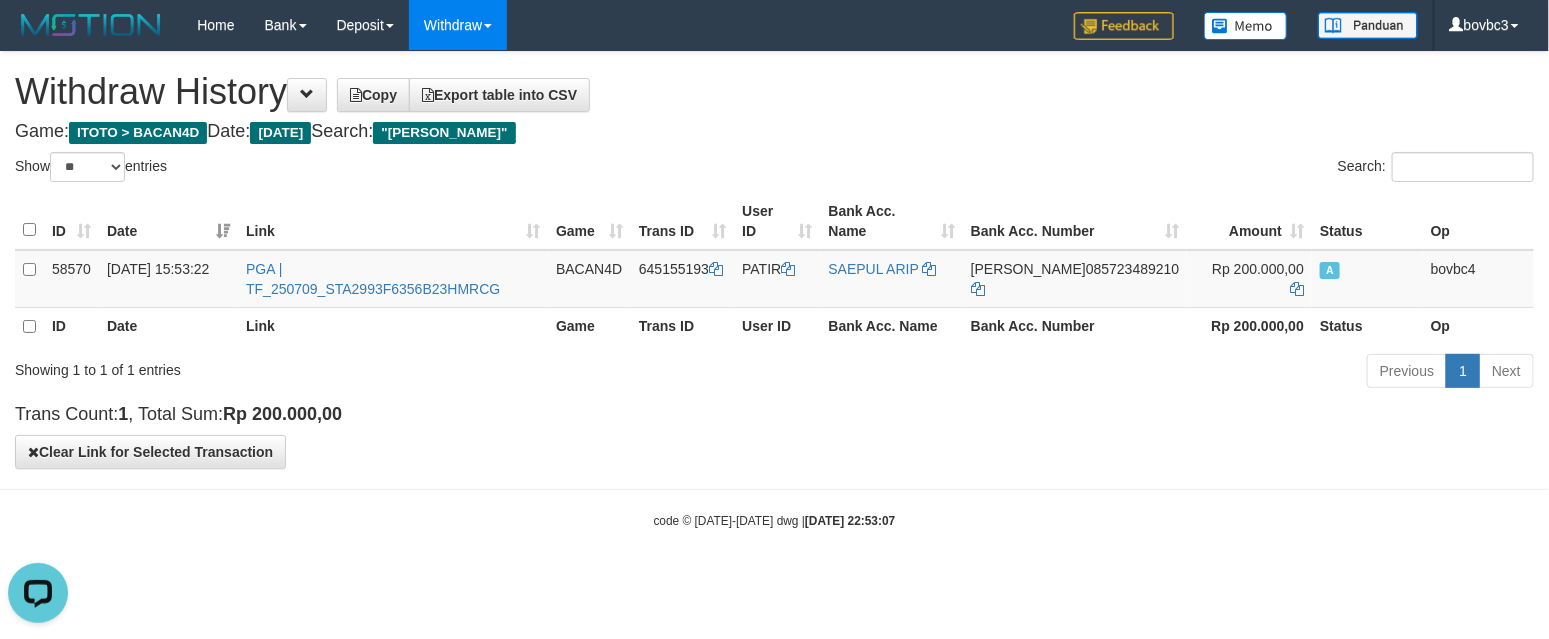 scroll, scrollTop: 0, scrollLeft: 0, axis: both 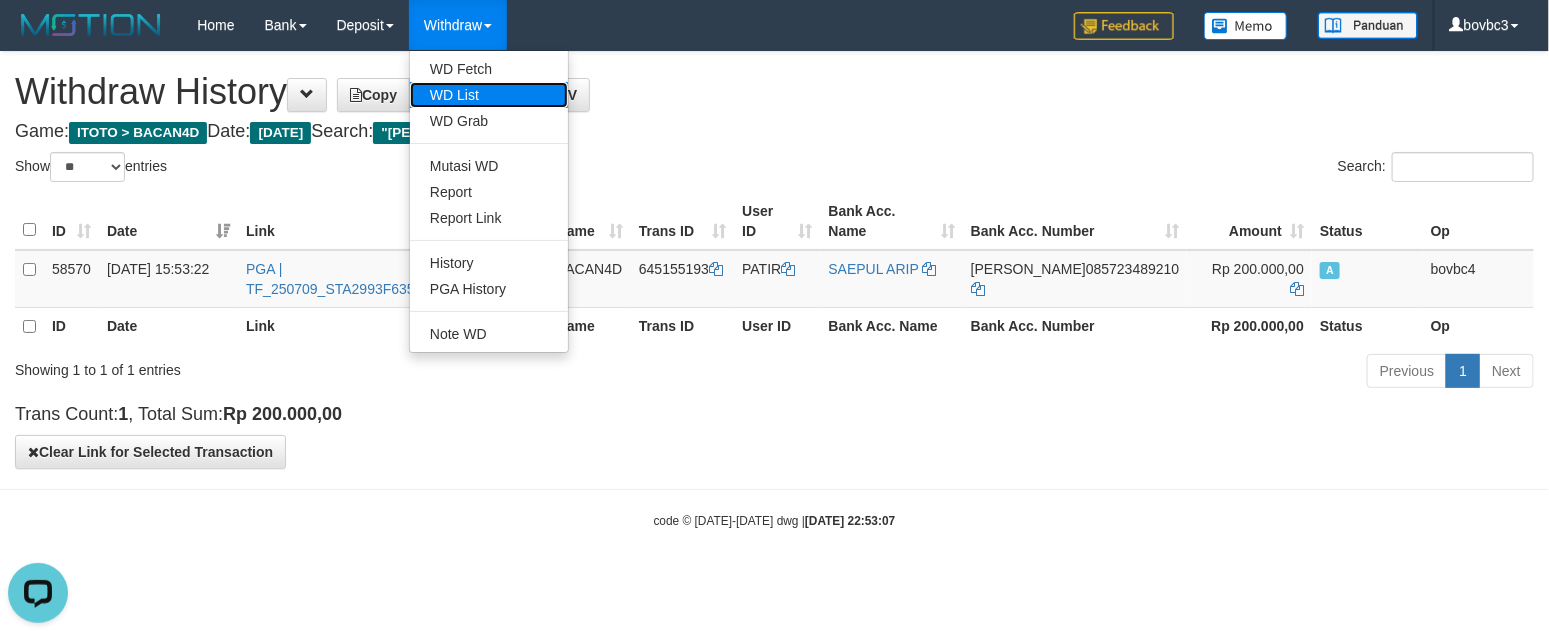 click on "WD List" at bounding box center (489, 95) 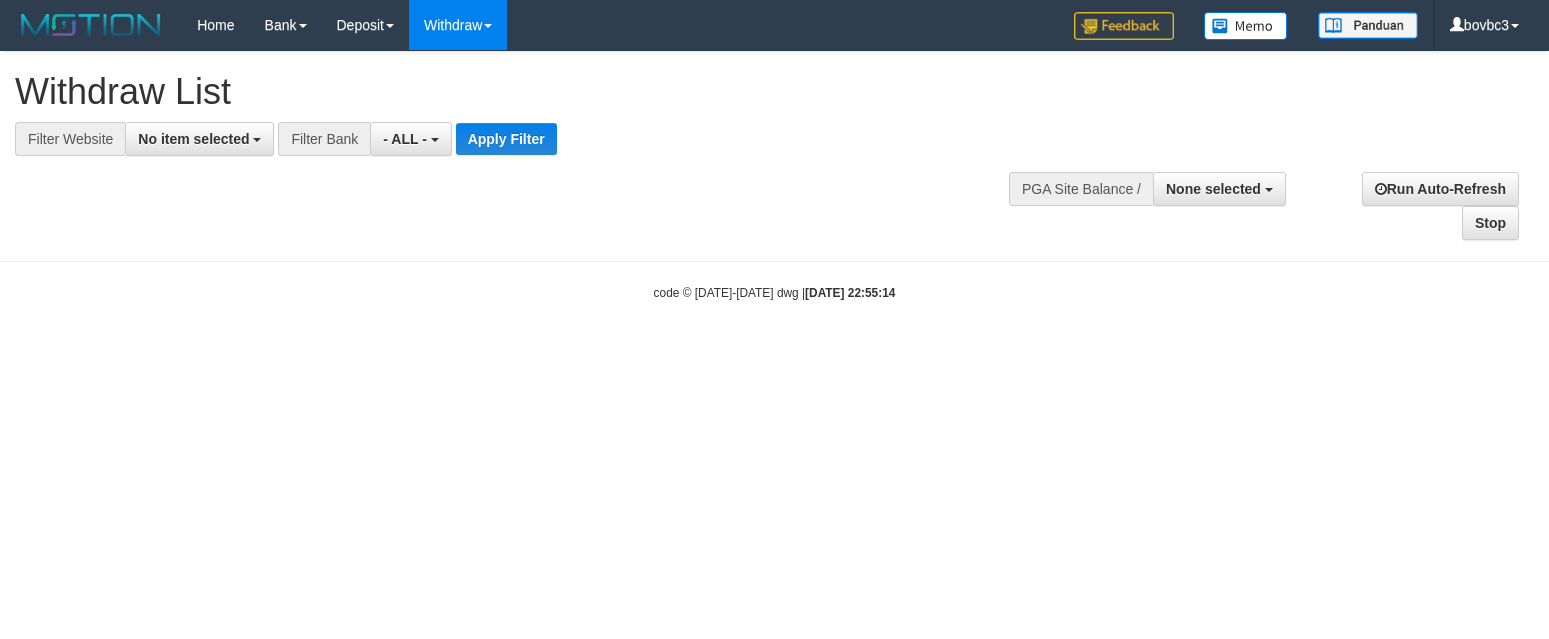 select 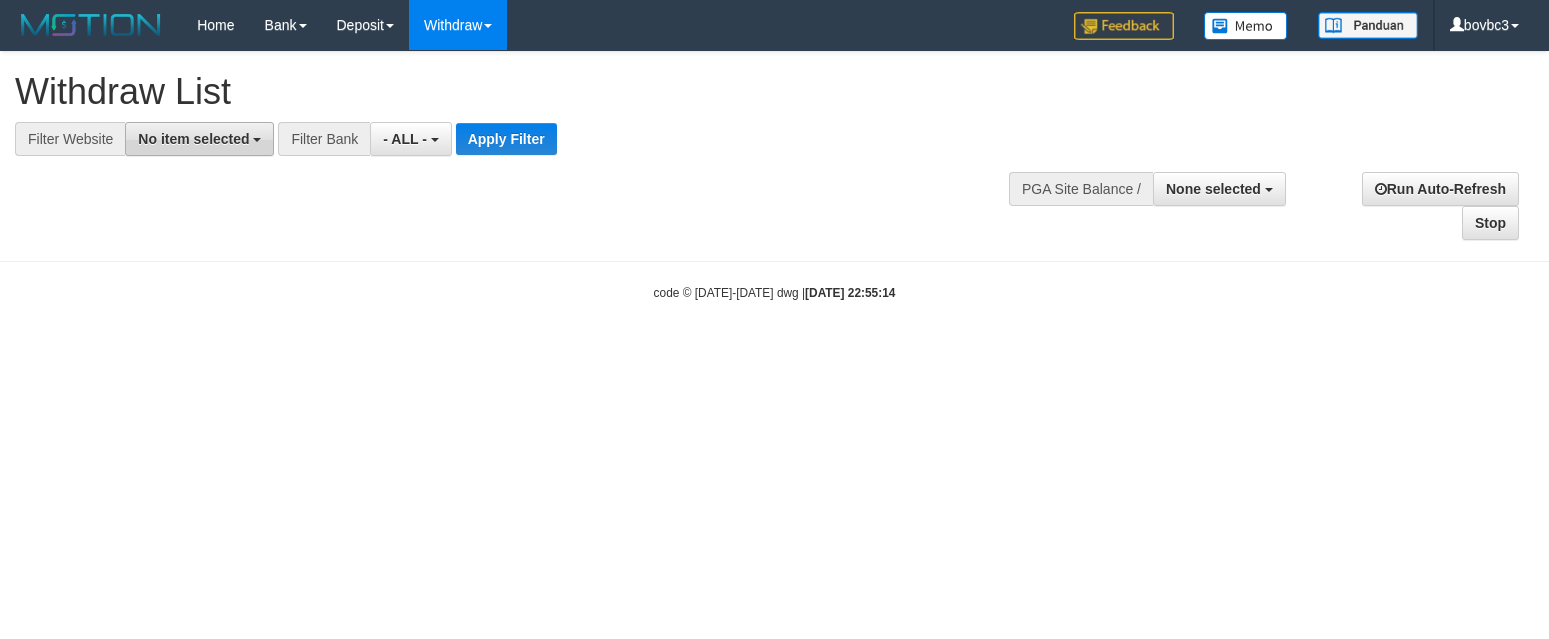scroll, scrollTop: 0, scrollLeft: 0, axis: both 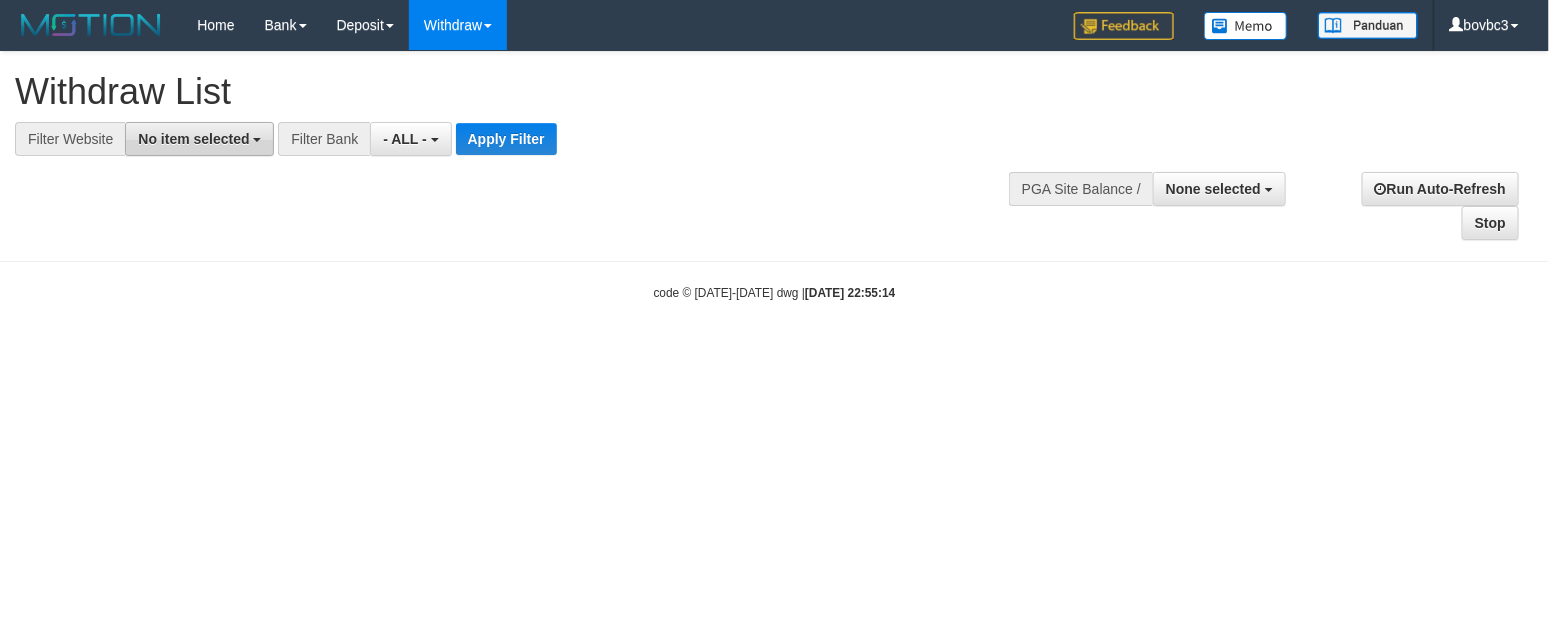 click on "No item selected" at bounding box center (193, 139) 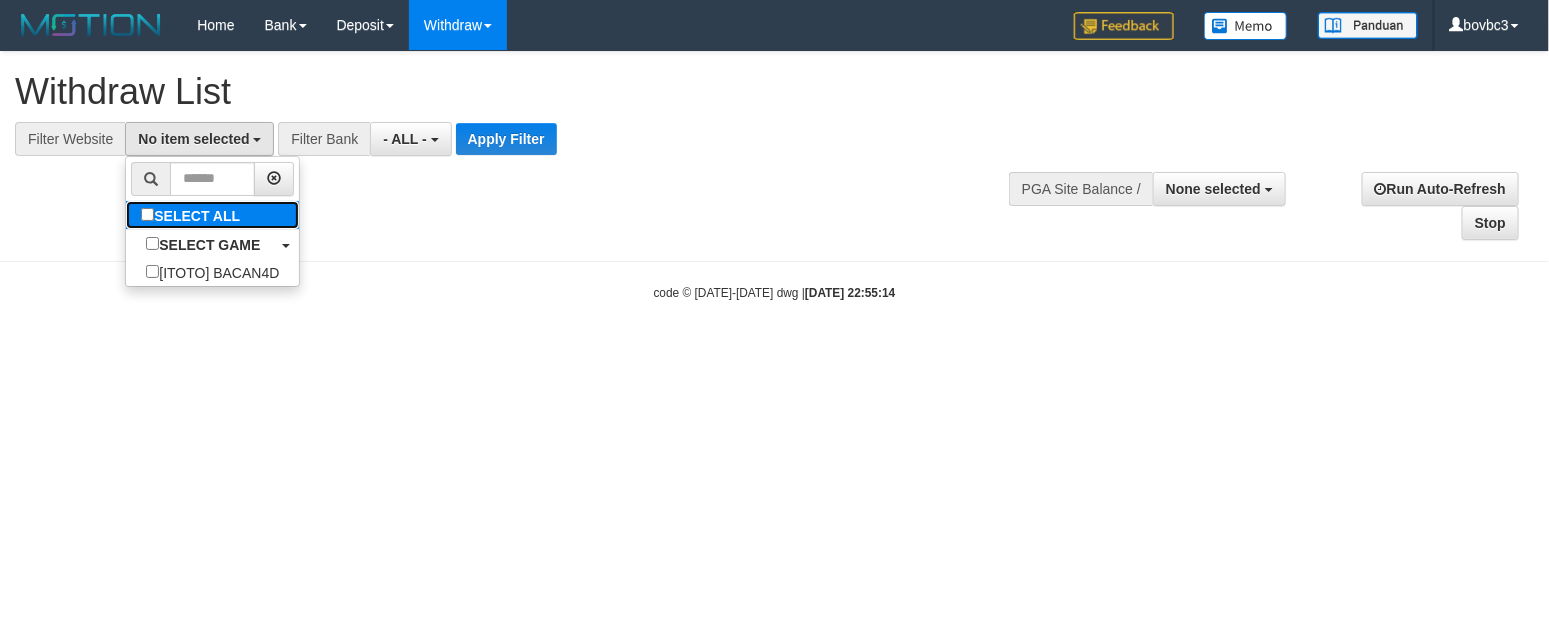 click on "SELECT ALL" at bounding box center [193, 215] 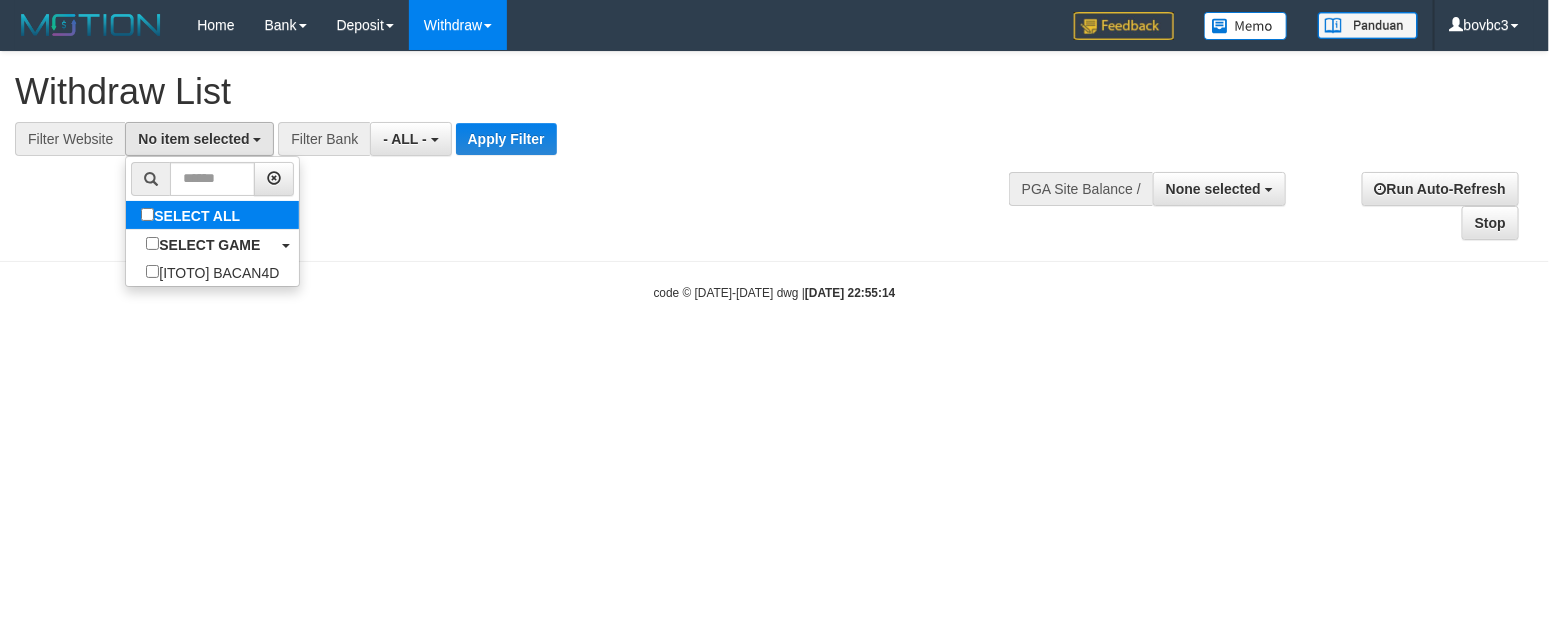 select on "****" 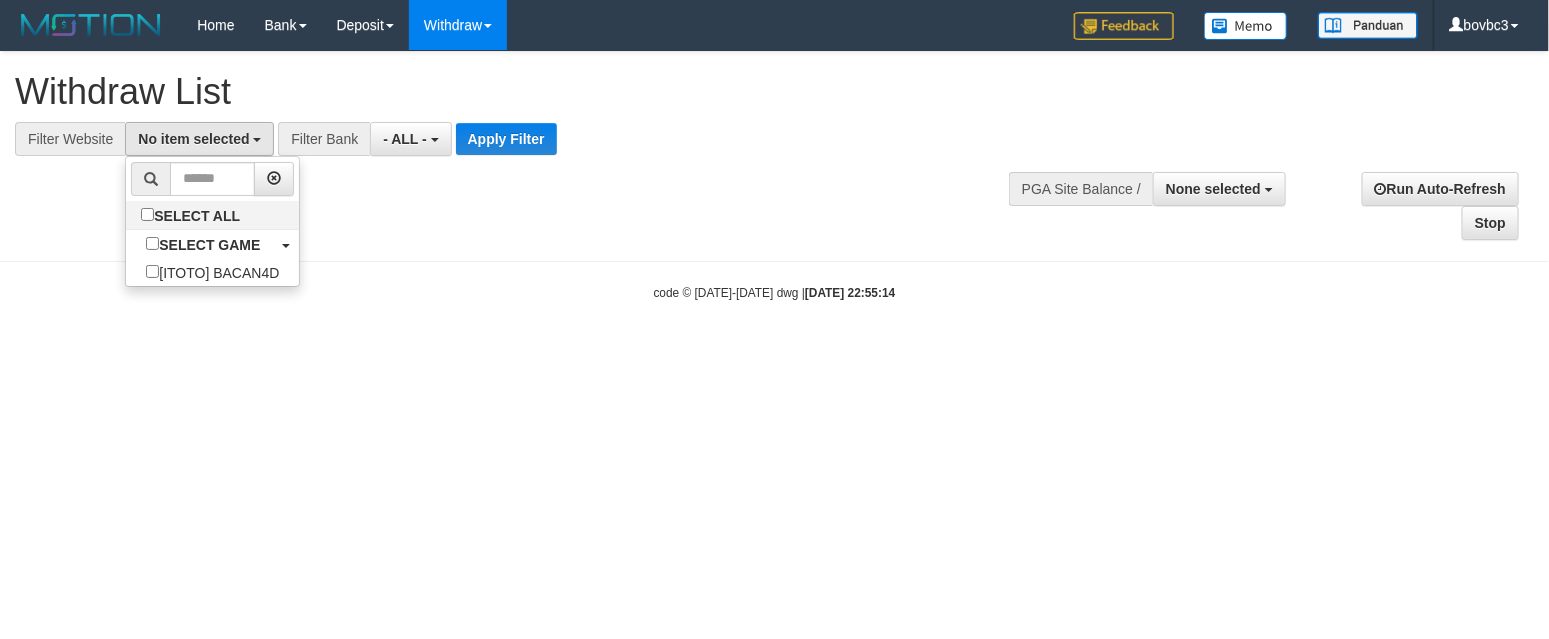 scroll, scrollTop: 18, scrollLeft: 0, axis: vertical 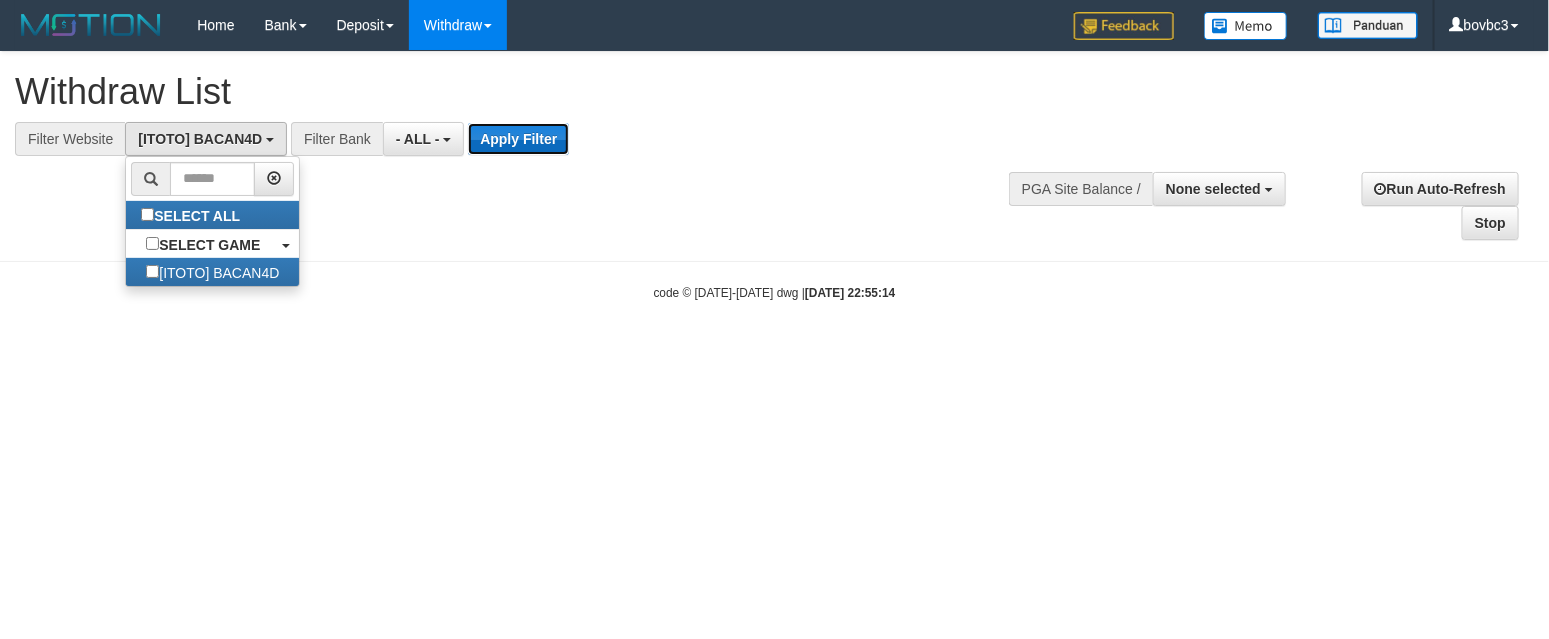 drag, startPoint x: 531, startPoint y: 132, endPoint x: 547, endPoint y: 129, distance: 16.27882 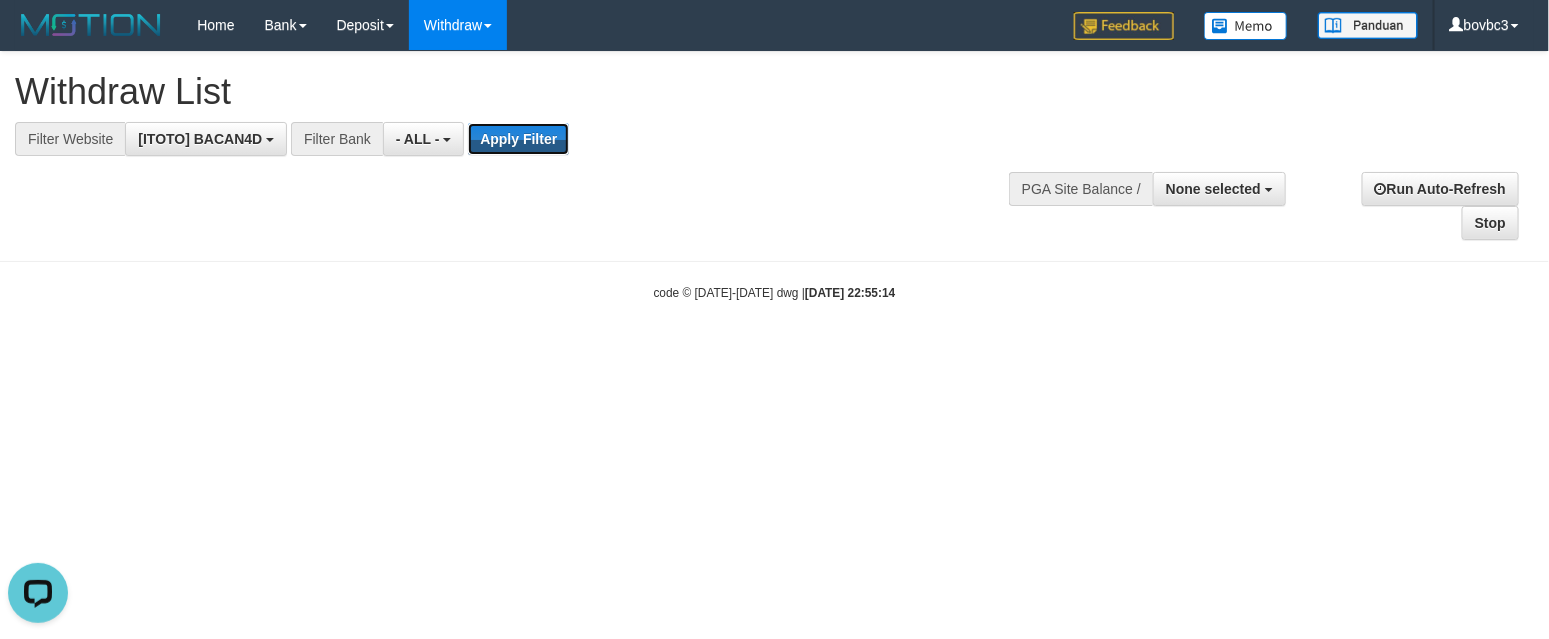 scroll, scrollTop: 0, scrollLeft: 0, axis: both 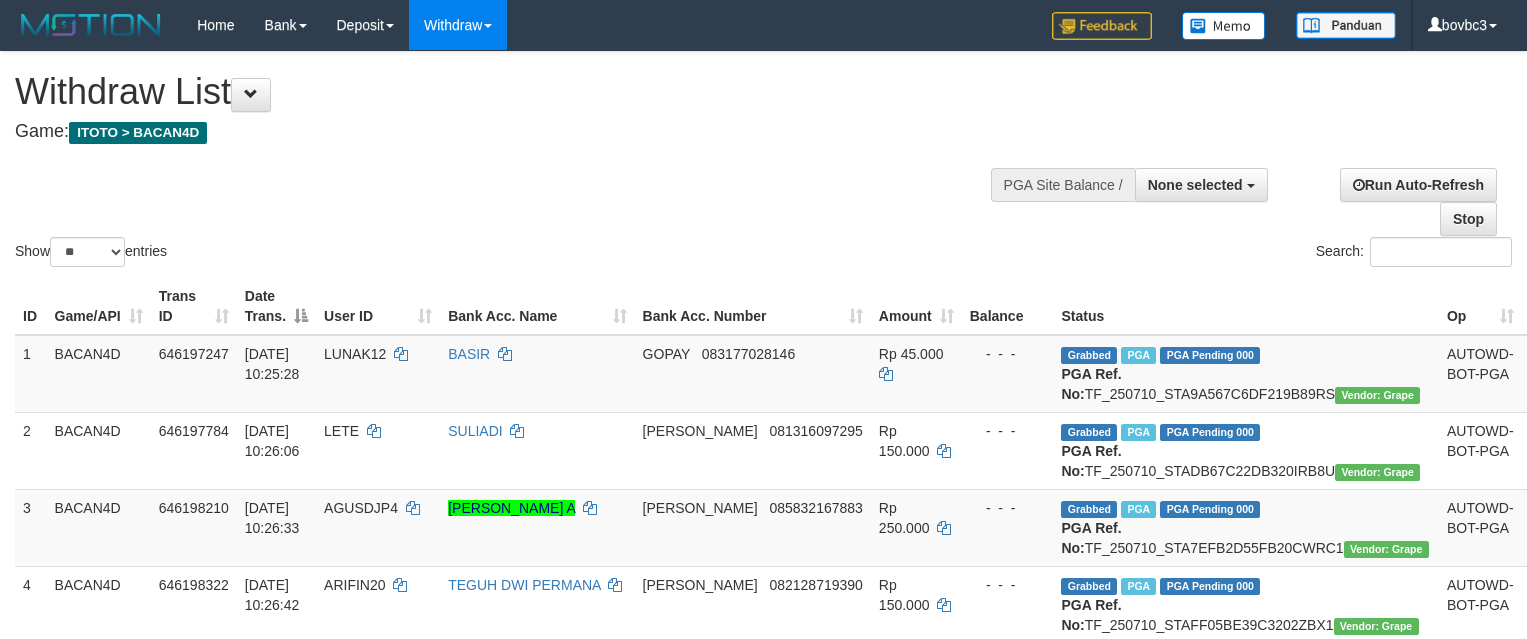 select 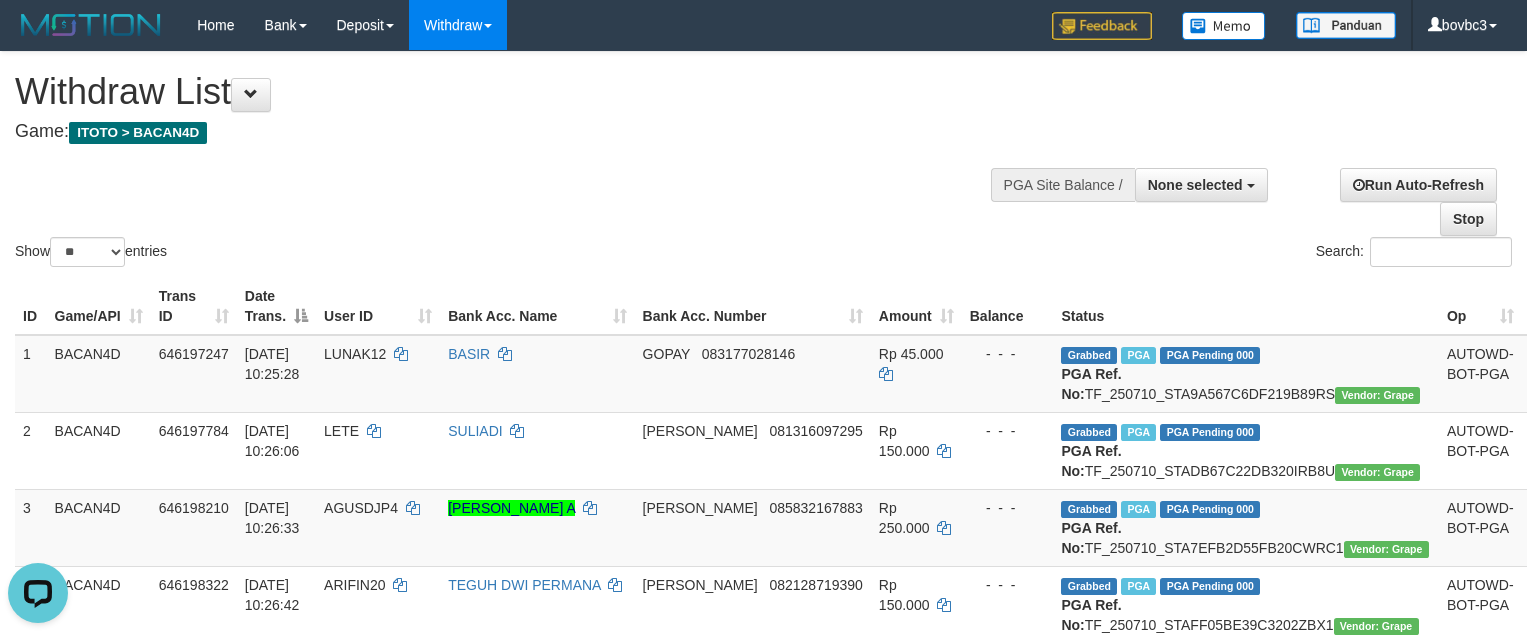 scroll, scrollTop: 0, scrollLeft: 0, axis: both 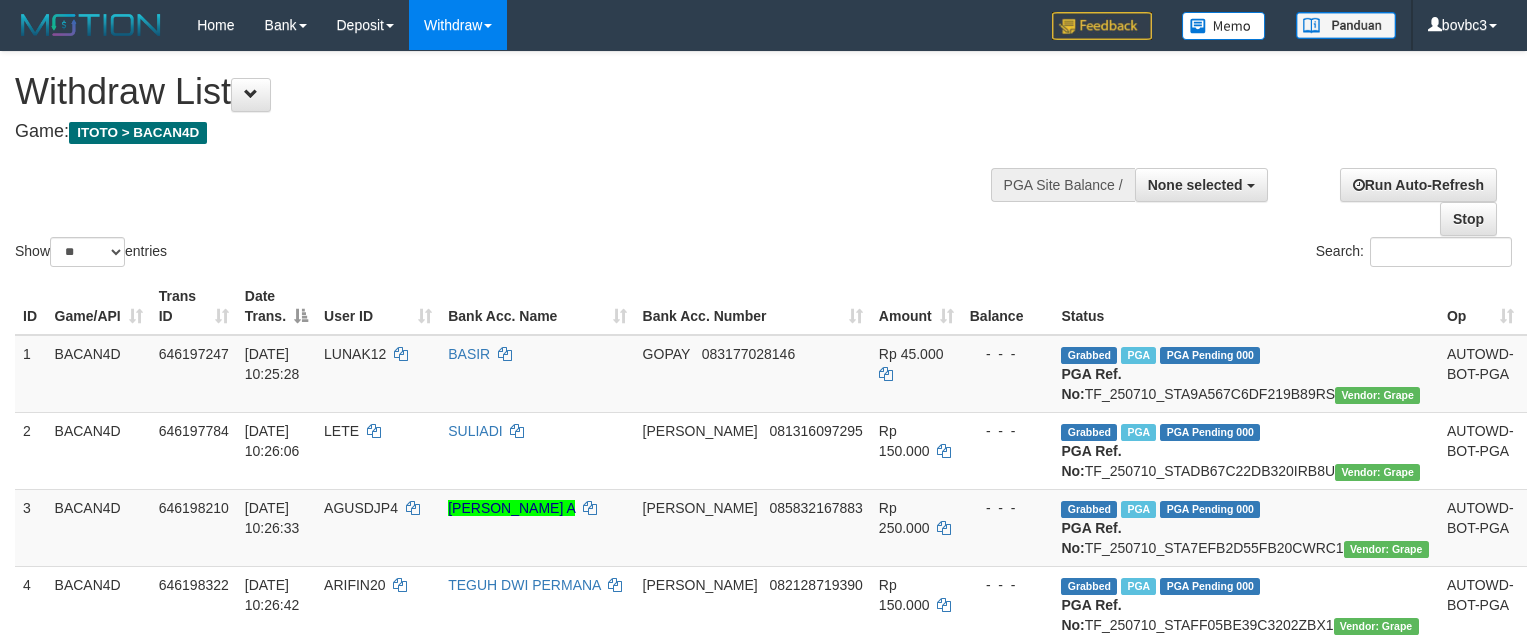 select 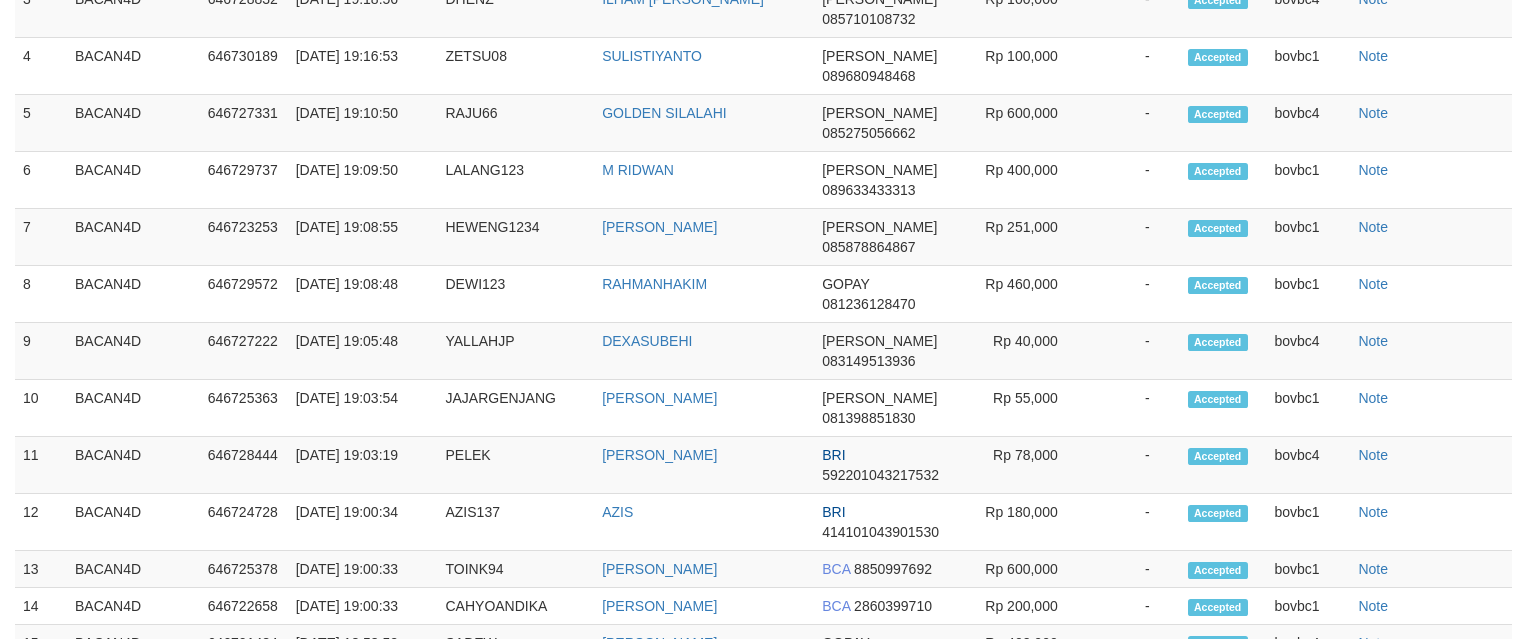 scroll, scrollTop: 1500, scrollLeft: 0, axis: vertical 